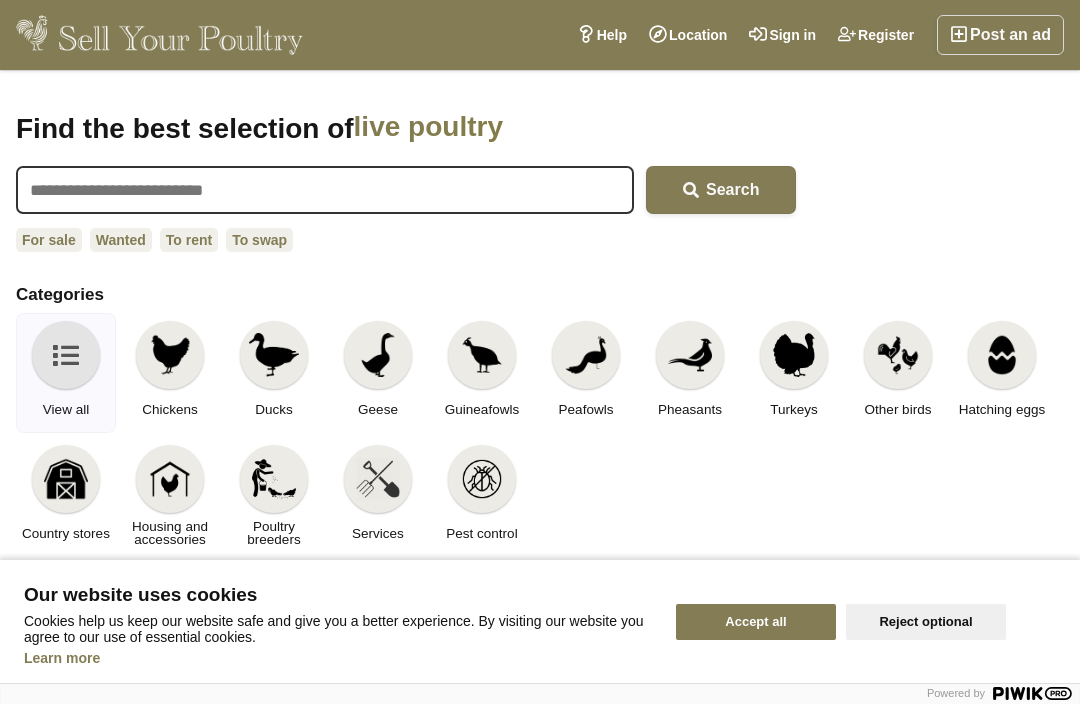 scroll, scrollTop: 6, scrollLeft: 0, axis: vertical 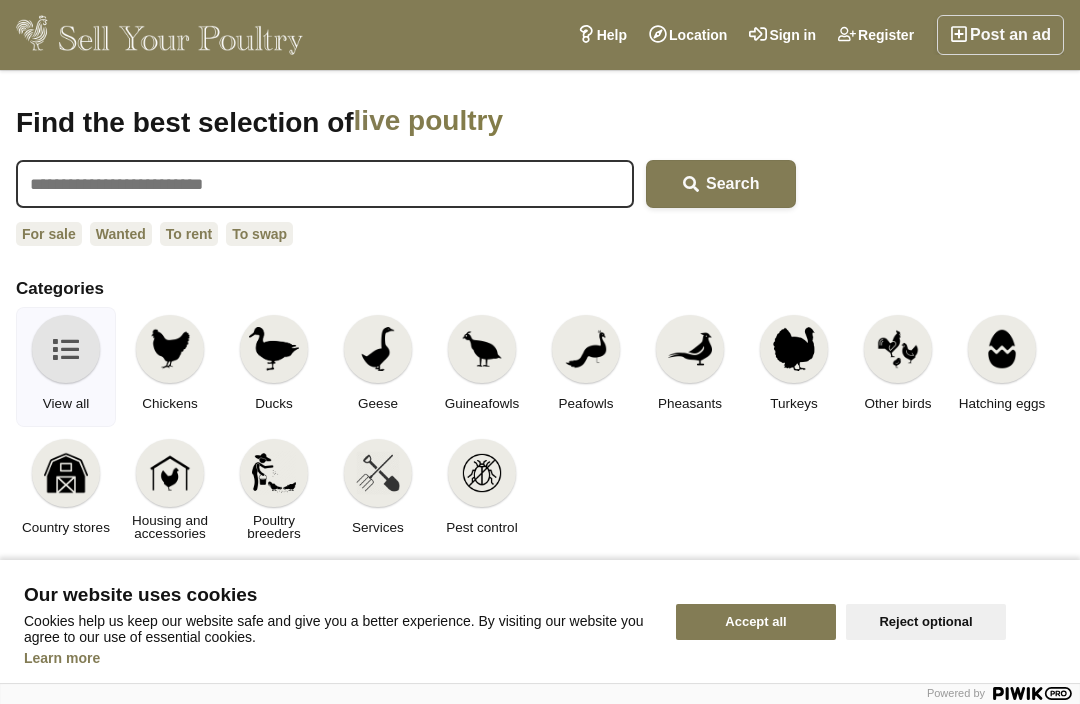 click on "Chickens" at bounding box center (170, 403) 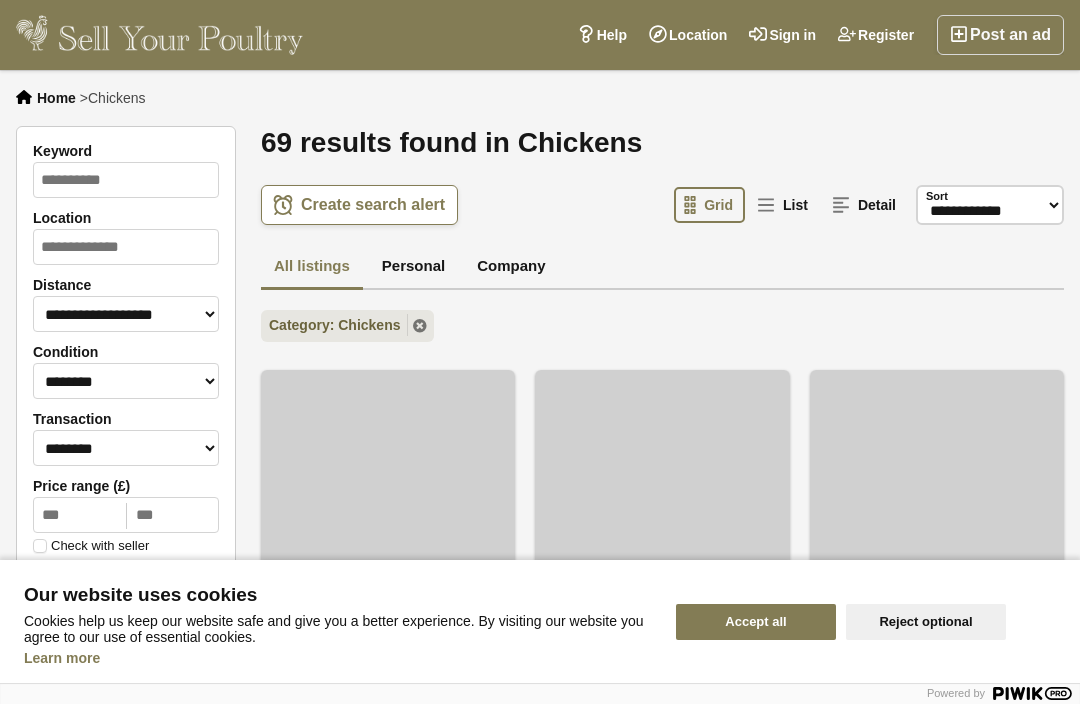 scroll, scrollTop: 0, scrollLeft: 0, axis: both 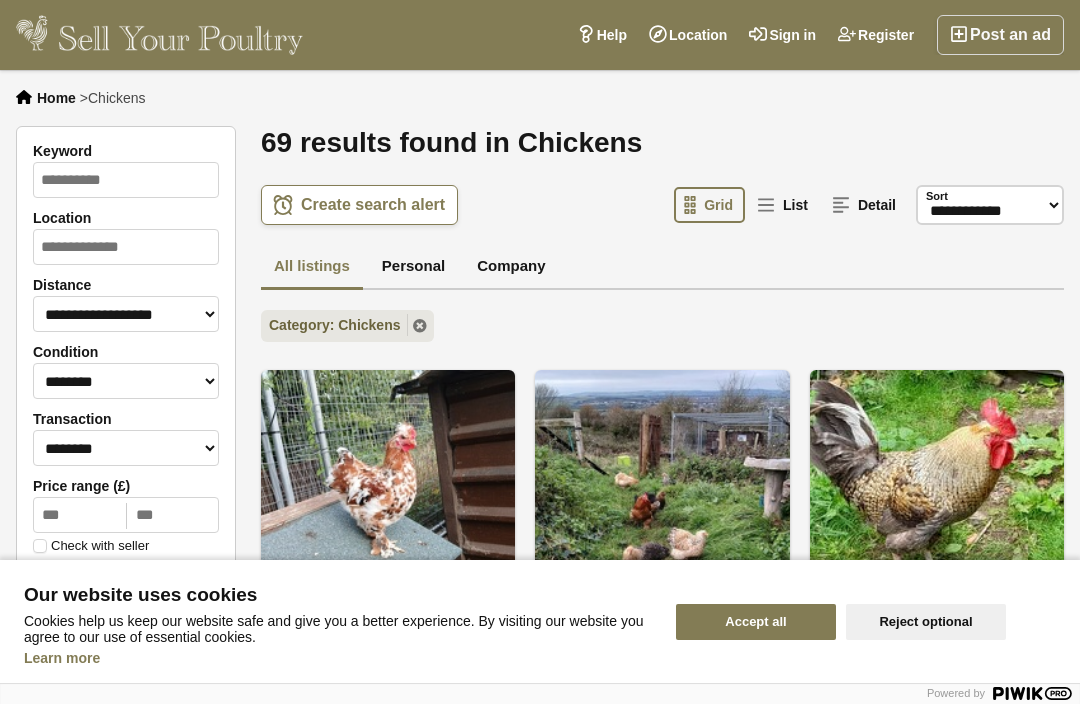 click on "Accept all" at bounding box center (756, 622) 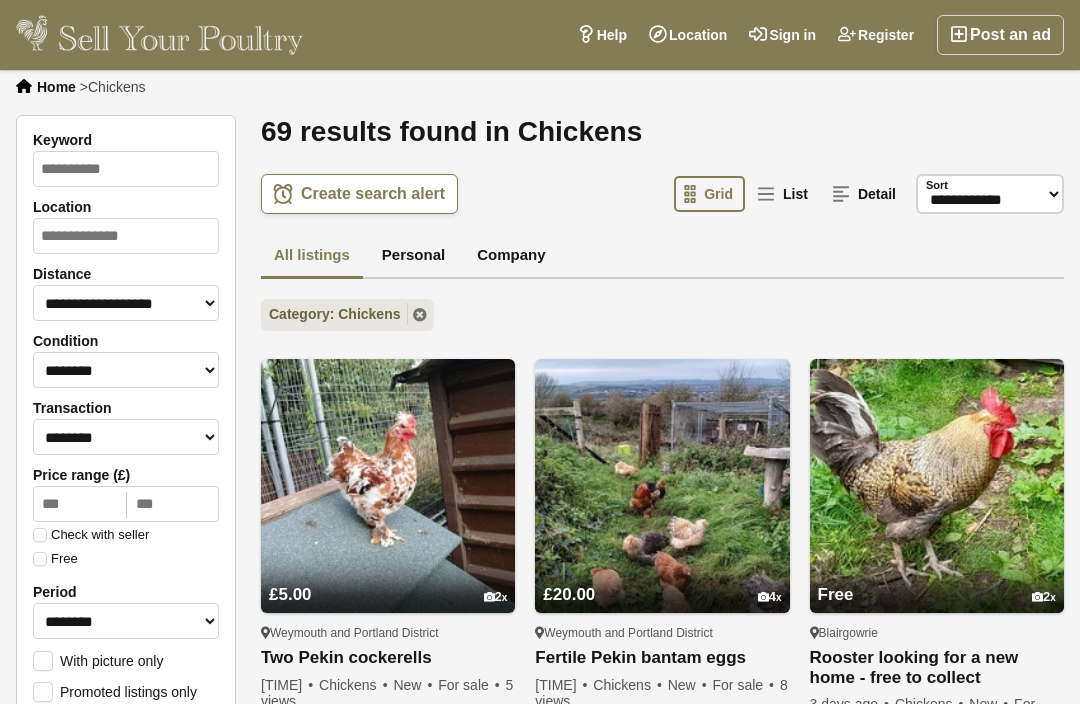 scroll, scrollTop: 0, scrollLeft: 0, axis: both 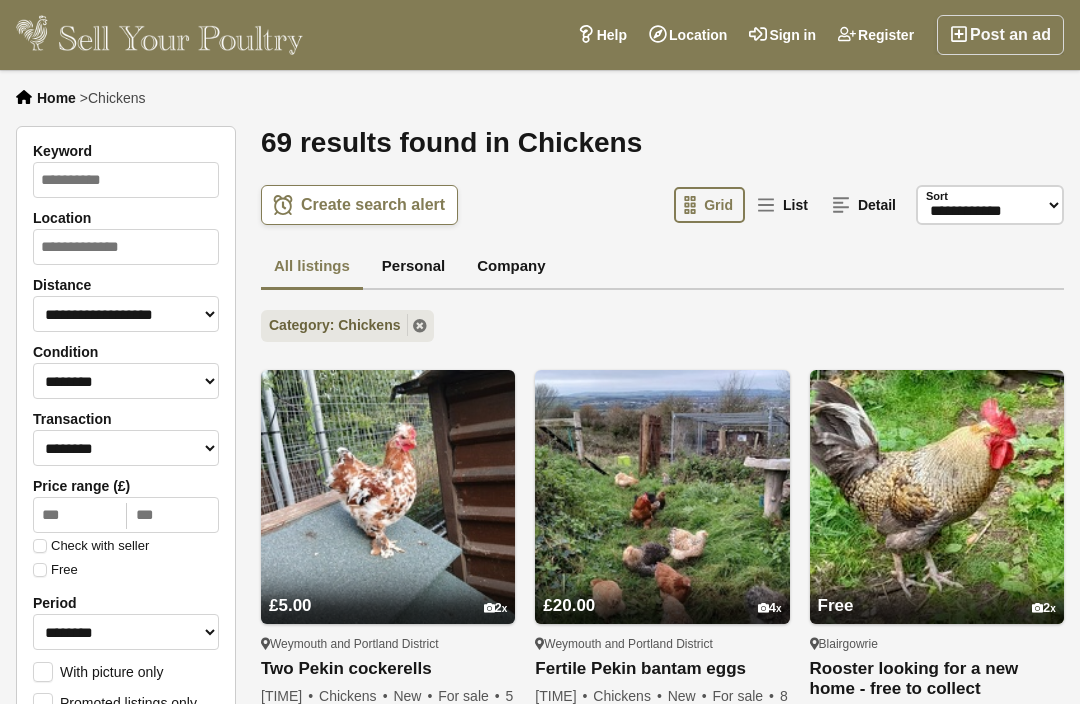 click on "Post an ad" at bounding box center [1000, 35] 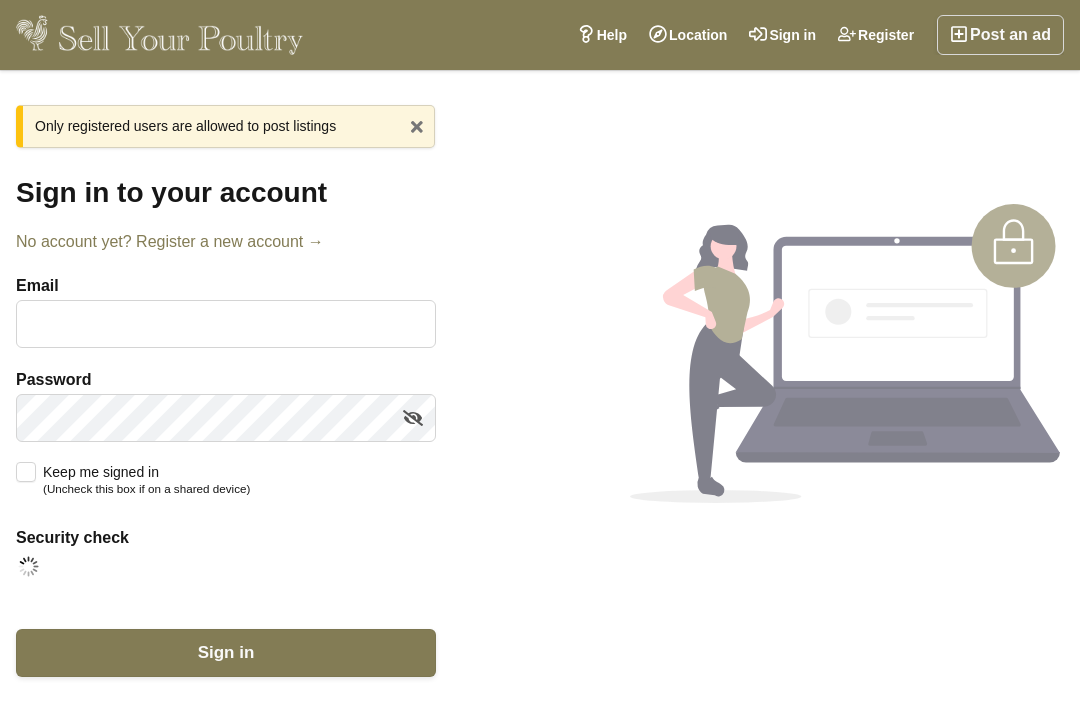 scroll, scrollTop: 0, scrollLeft: 0, axis: both 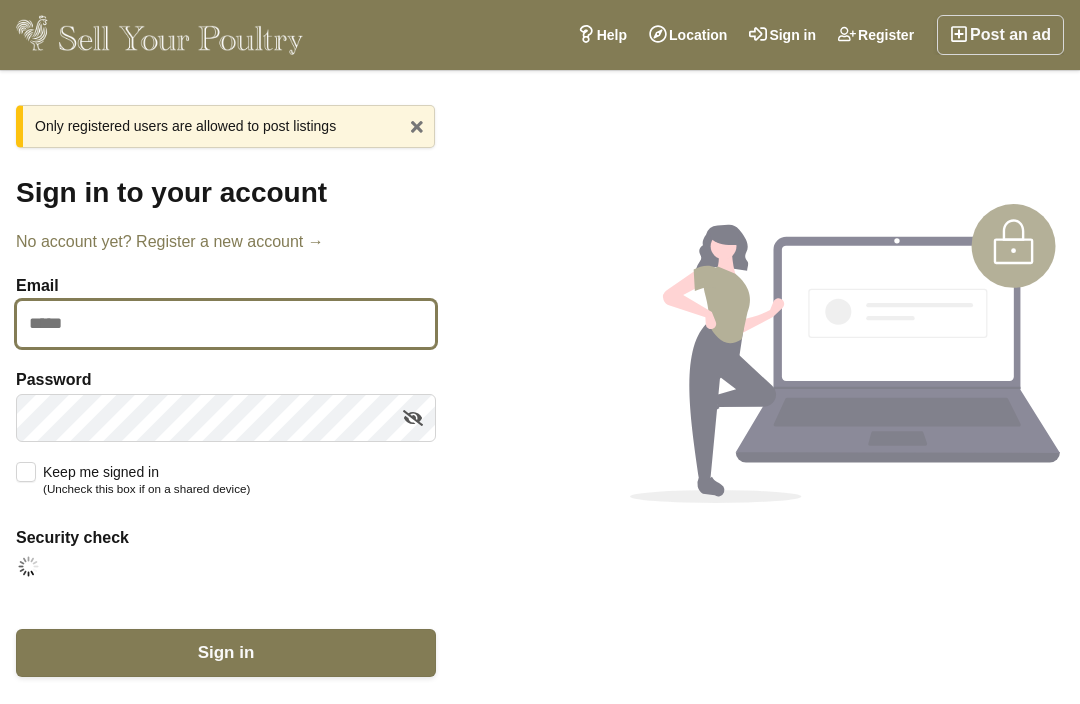 click on "Email" at bounding box center [226, 324] 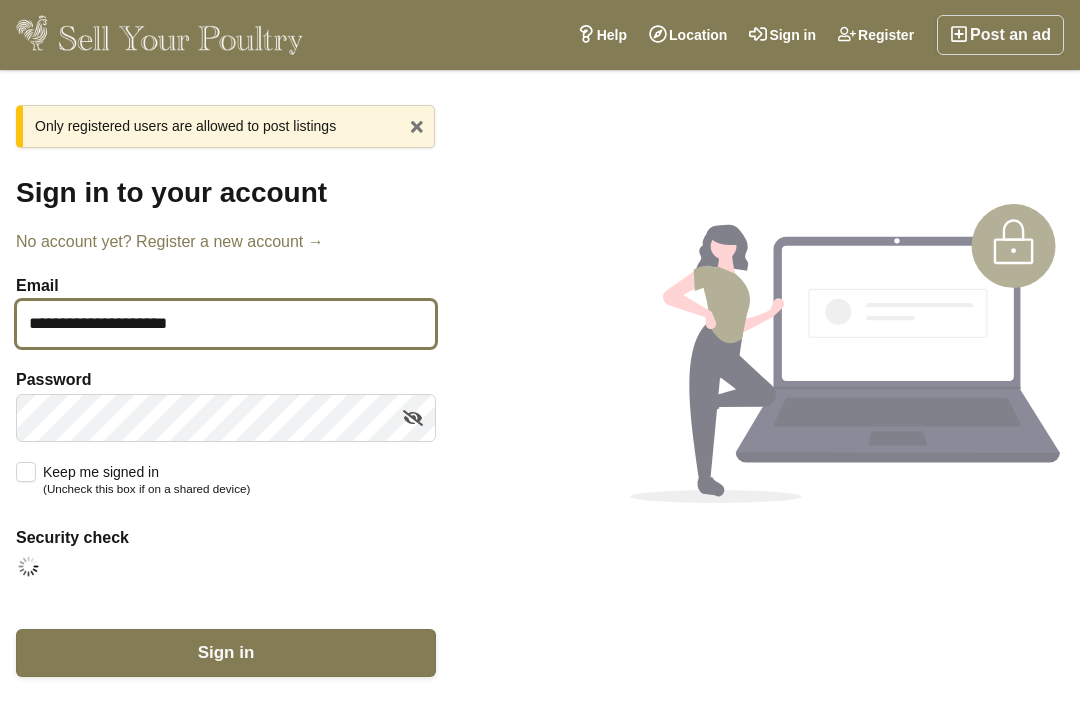 type on "**********" 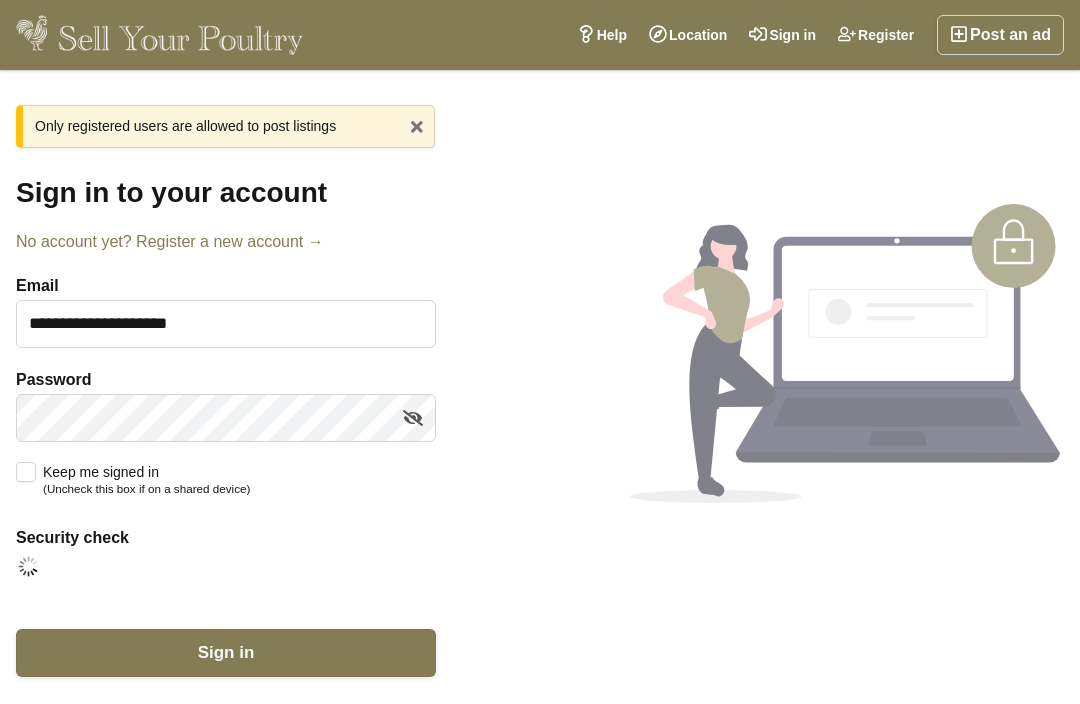 click at bounding box center [413, 418] 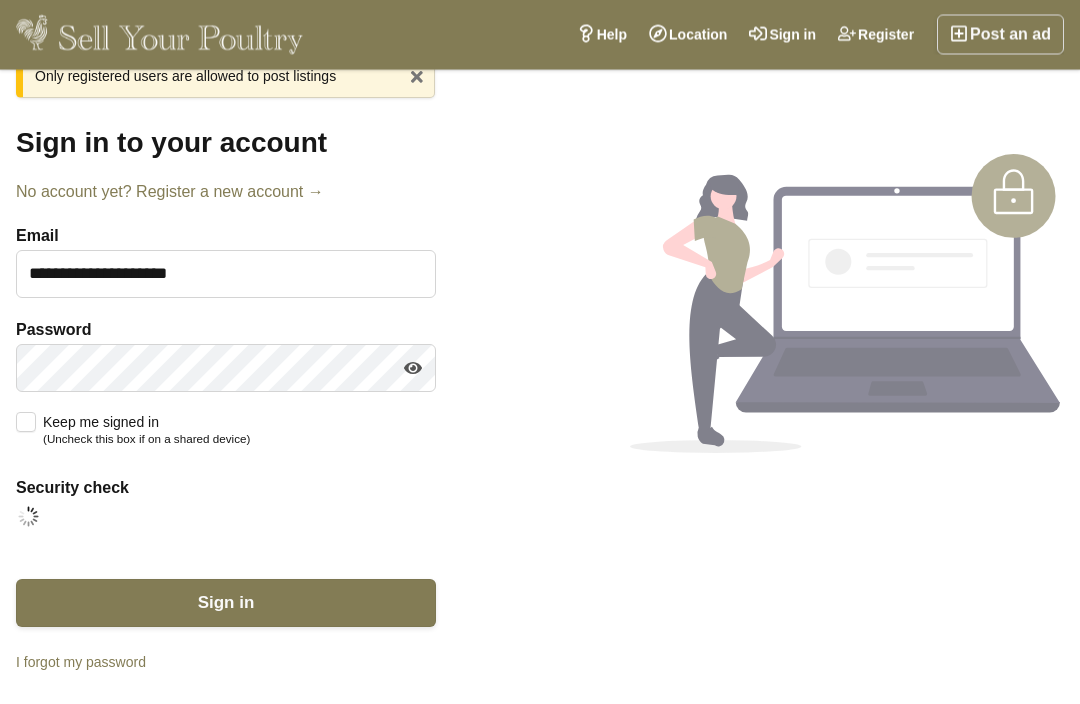 scroll, scrollTop: 56, scrollLeft: 0, axis: vertical 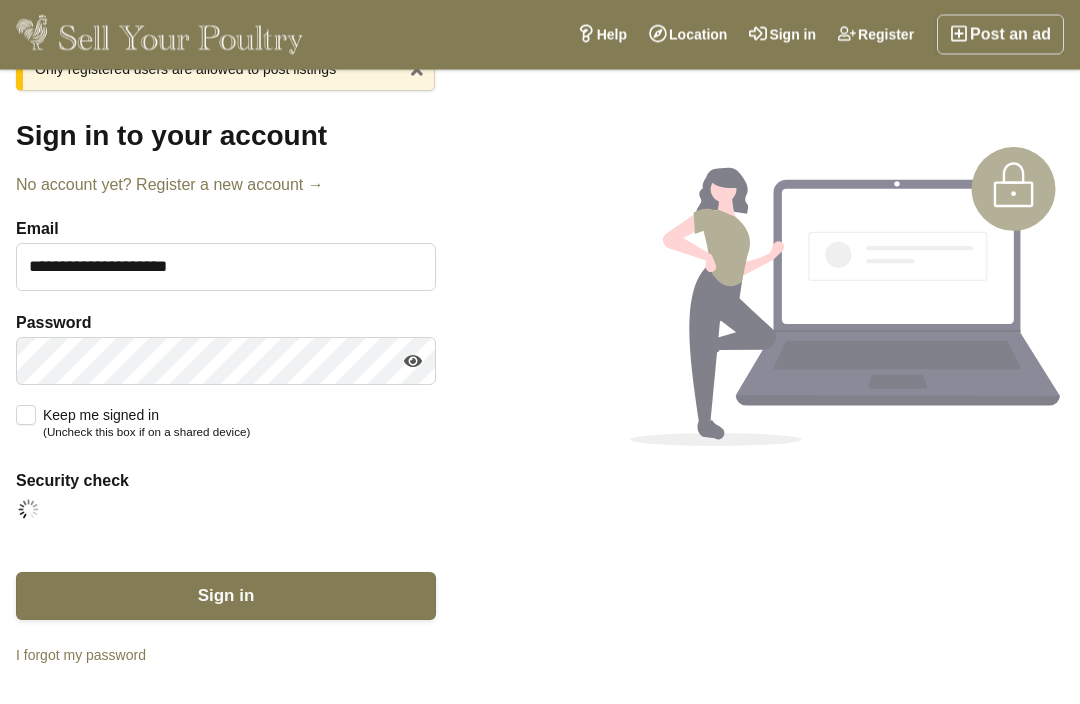 click on "Sign in" at bounding box center (226, 597) 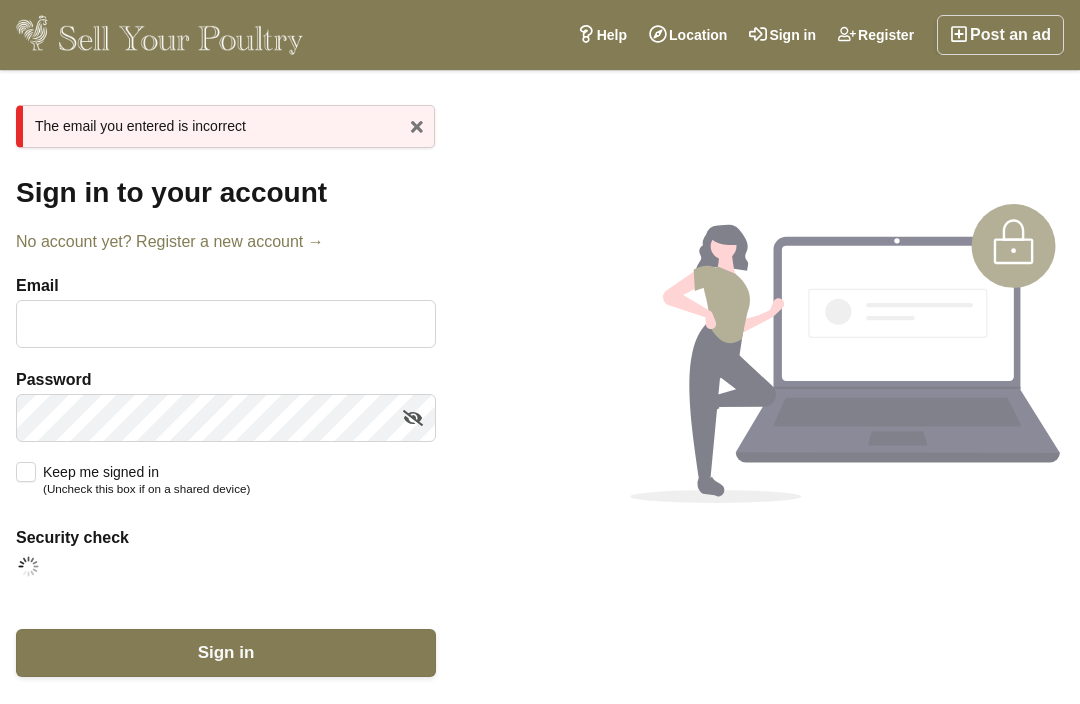 scroll, scrollTop: 0, scrollLeft: 0, axis: both 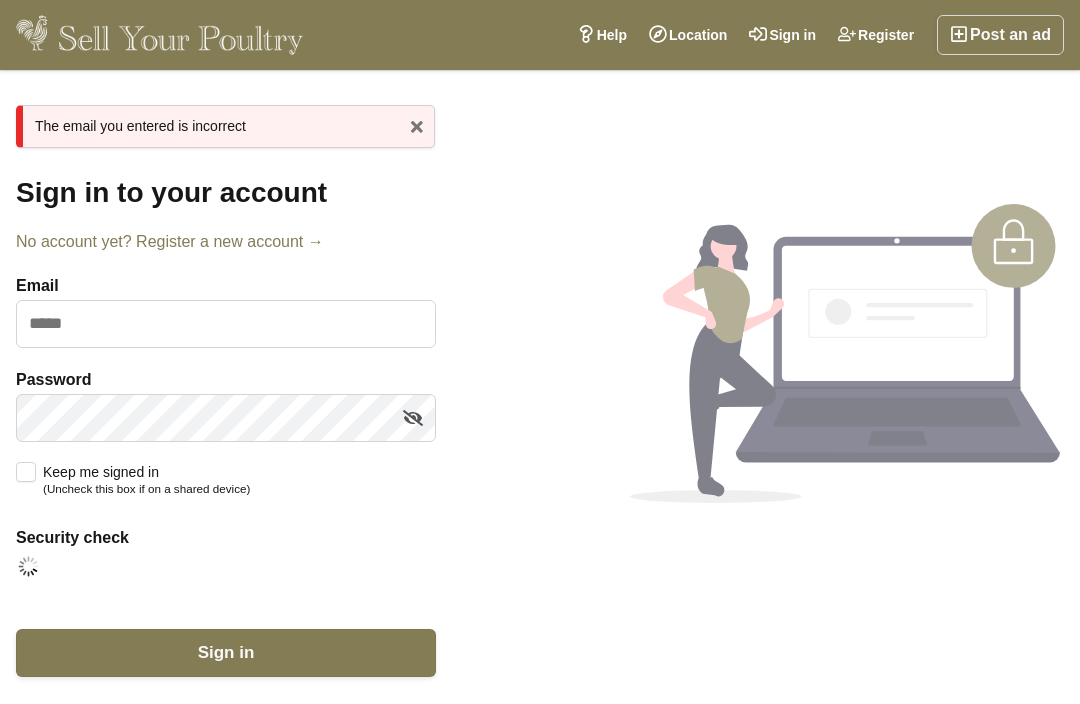 click on "No account yet? Register a new account →" at bounding box center (226, 242) 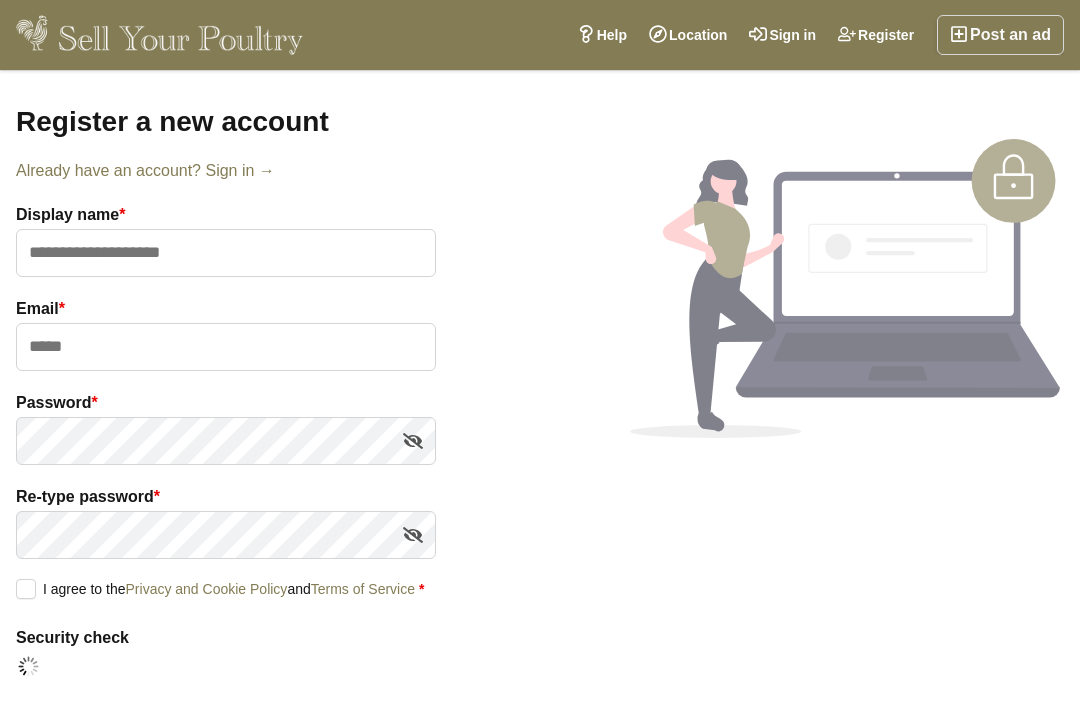scroll, scrollTop: 0, scrollLeft: 0, axis: both 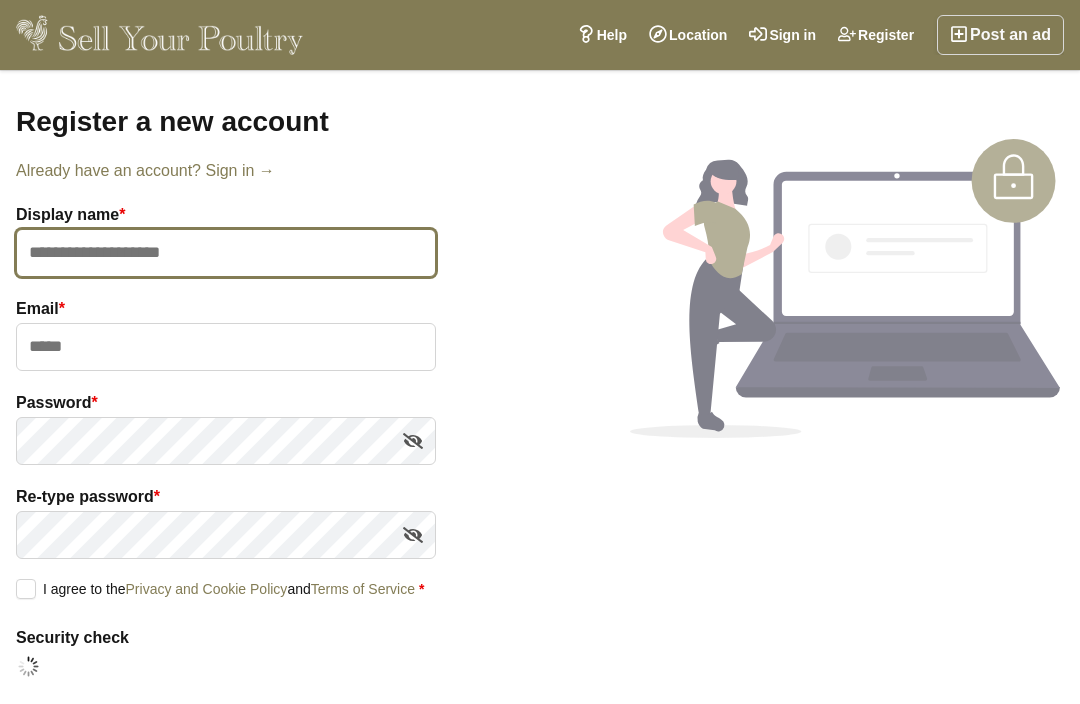 click at bounding box center [226, 253] 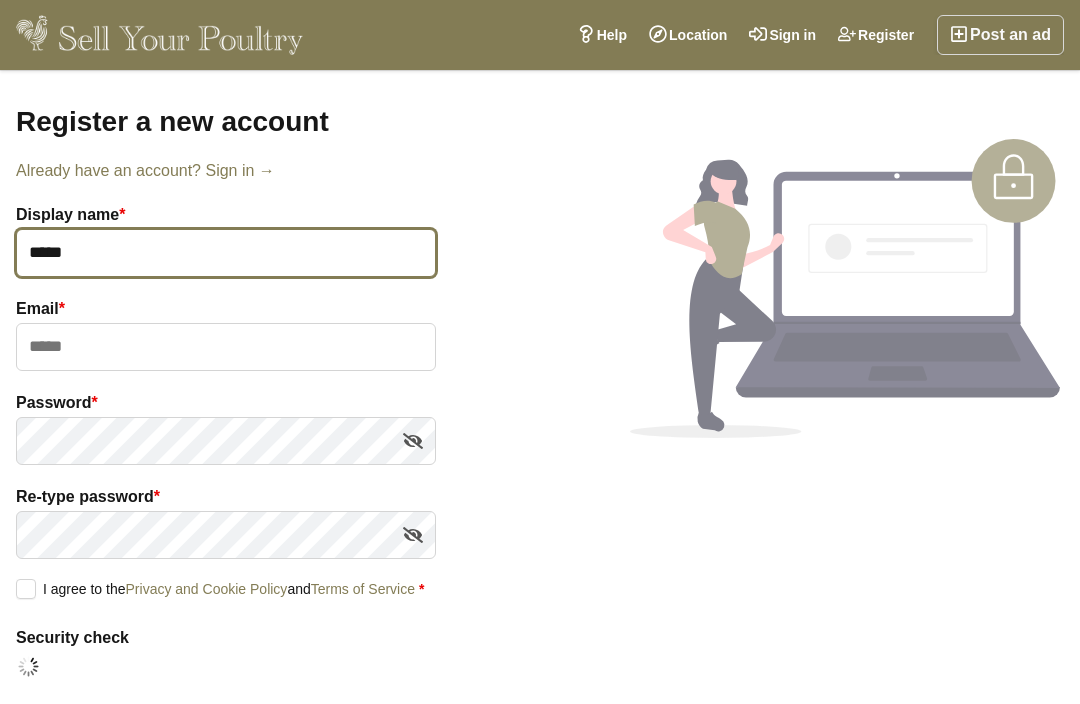 type on "*****" 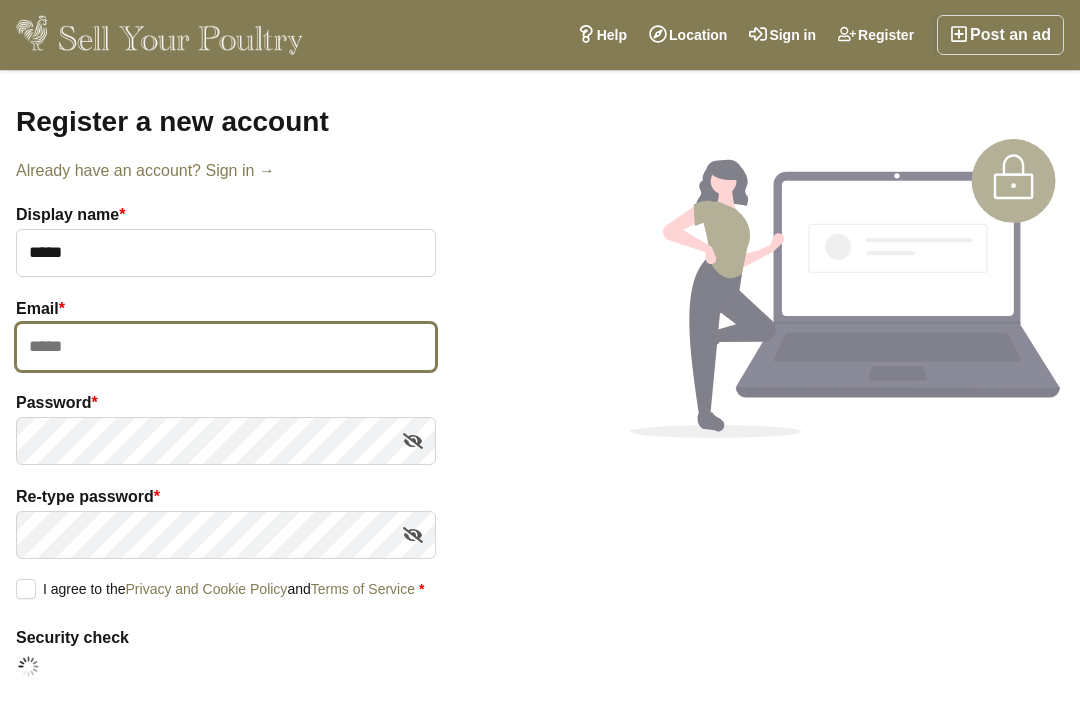 click at bounding box center (226, 347) 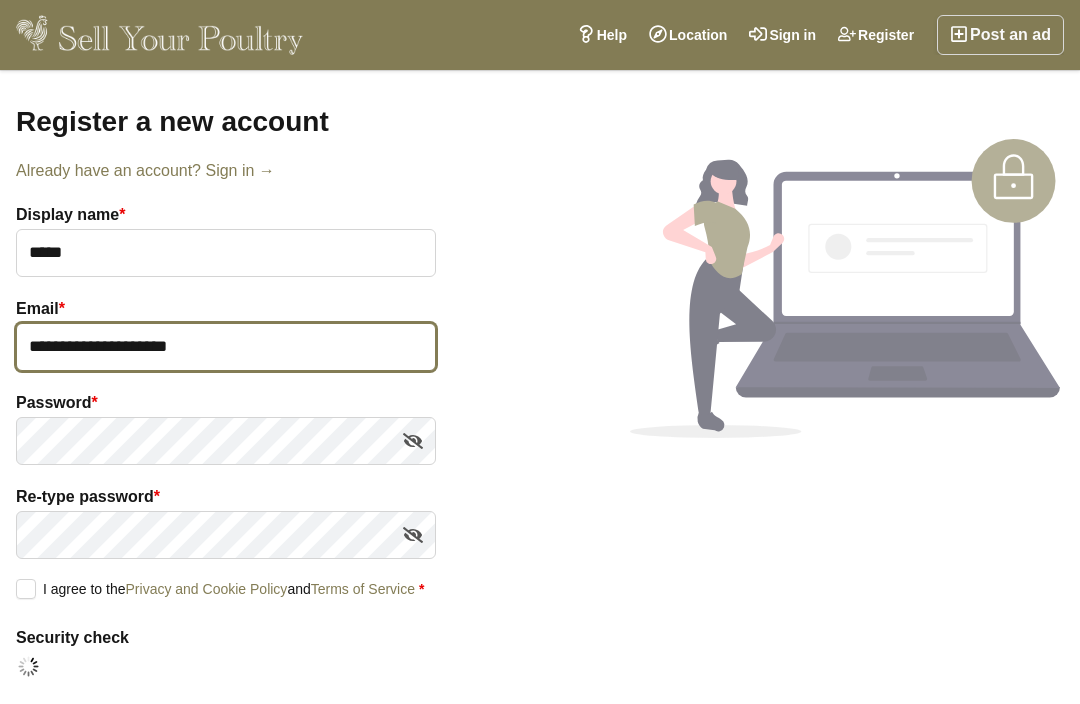 type on "**********" 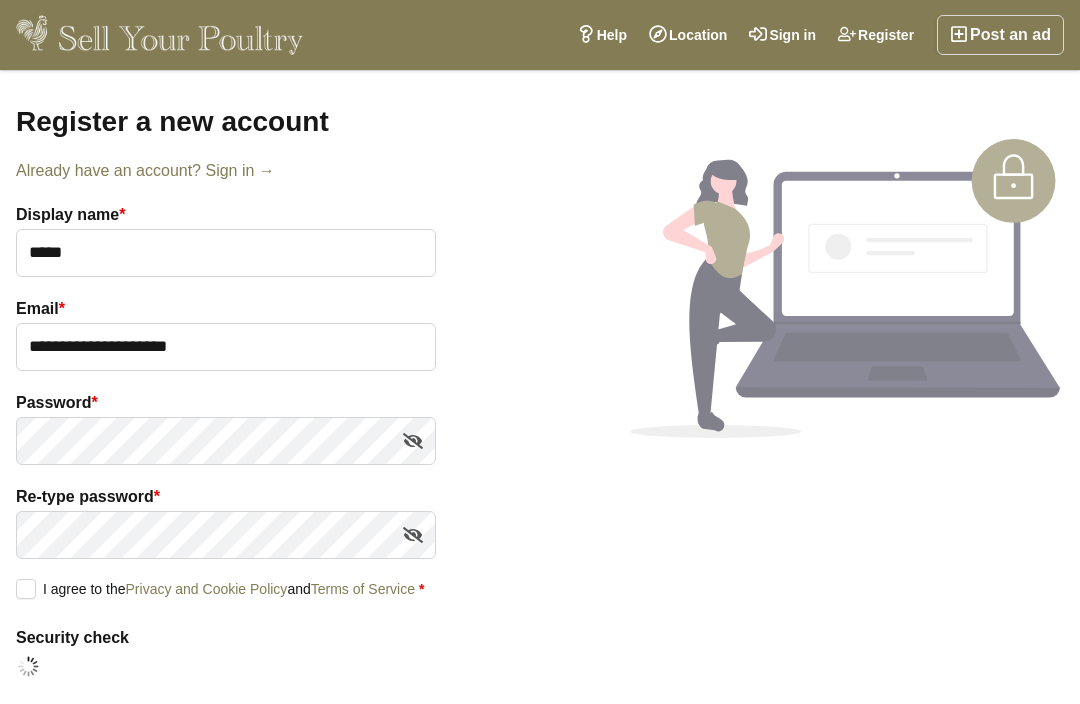 click at bounding box center [413, 441] 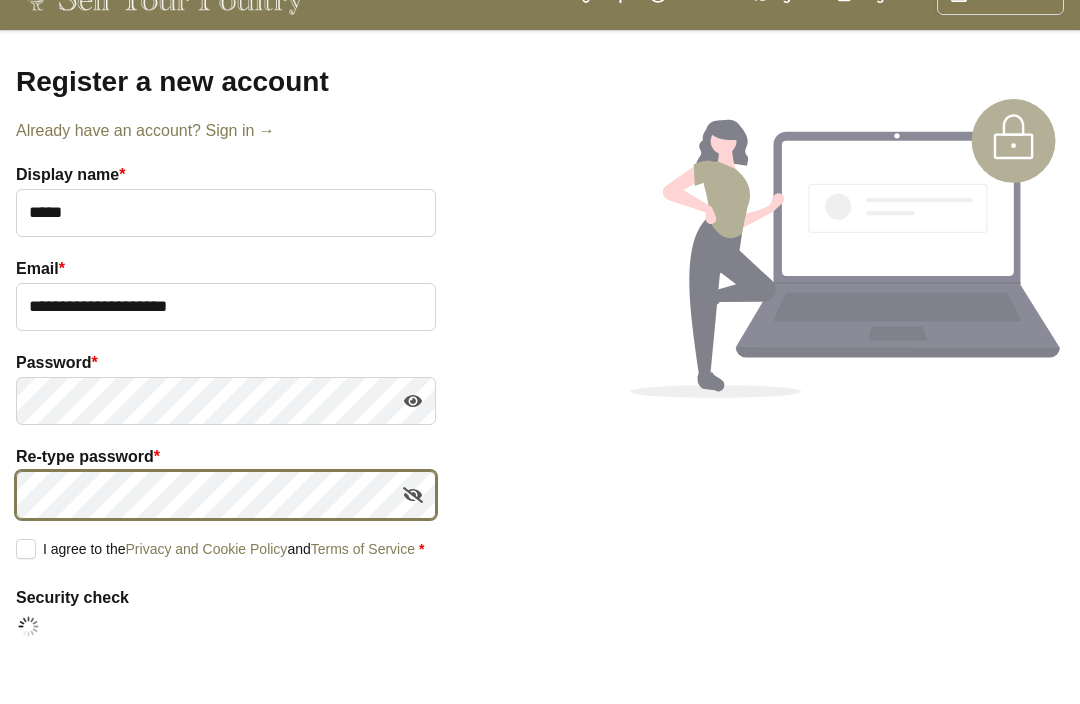 scroll, scrollTop: 39, scrollLeft: 0, axis: vertical 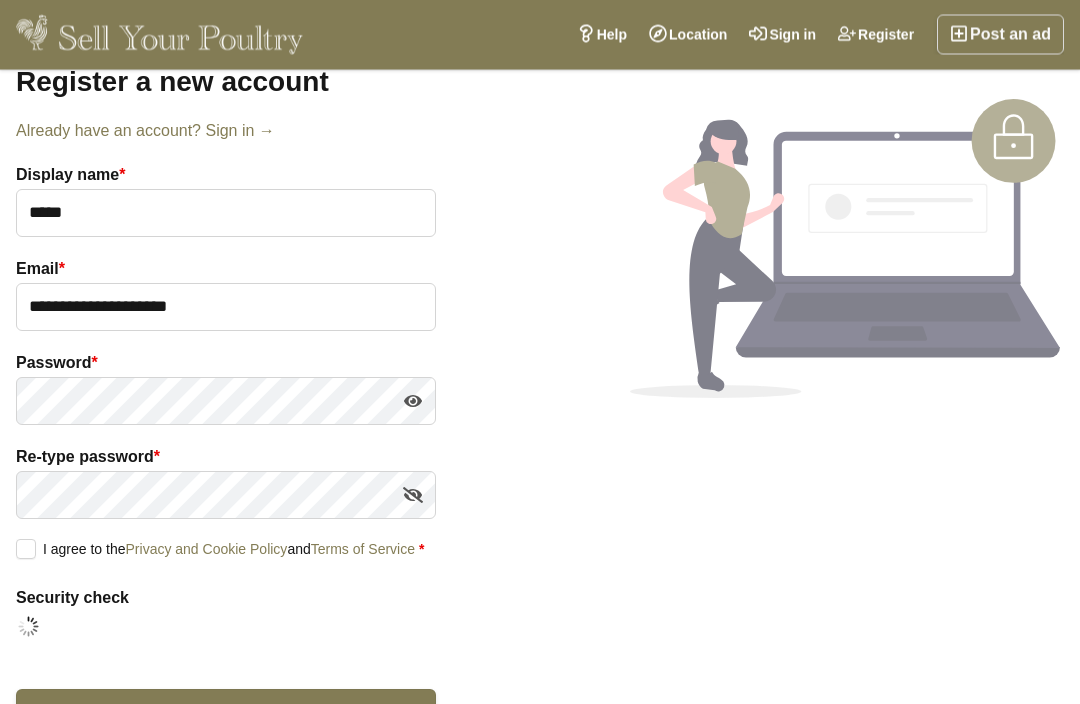 click at bounding box center (413, 496) 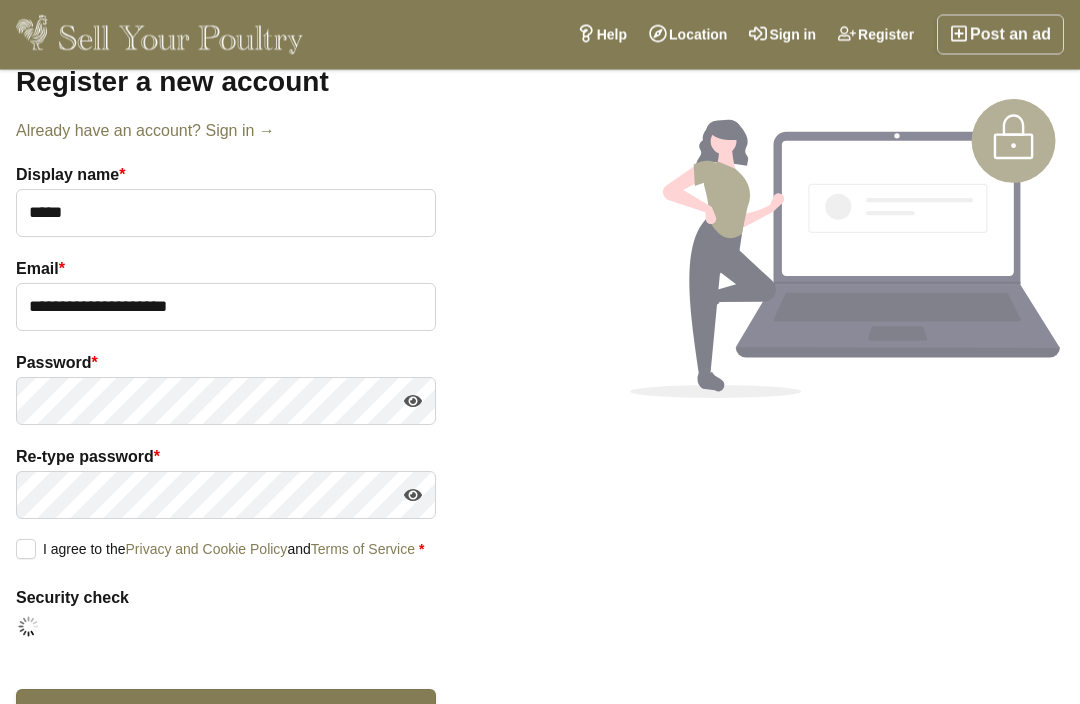 scroll, scrollTop: 40, scrollLeft: 0, axis: vertical 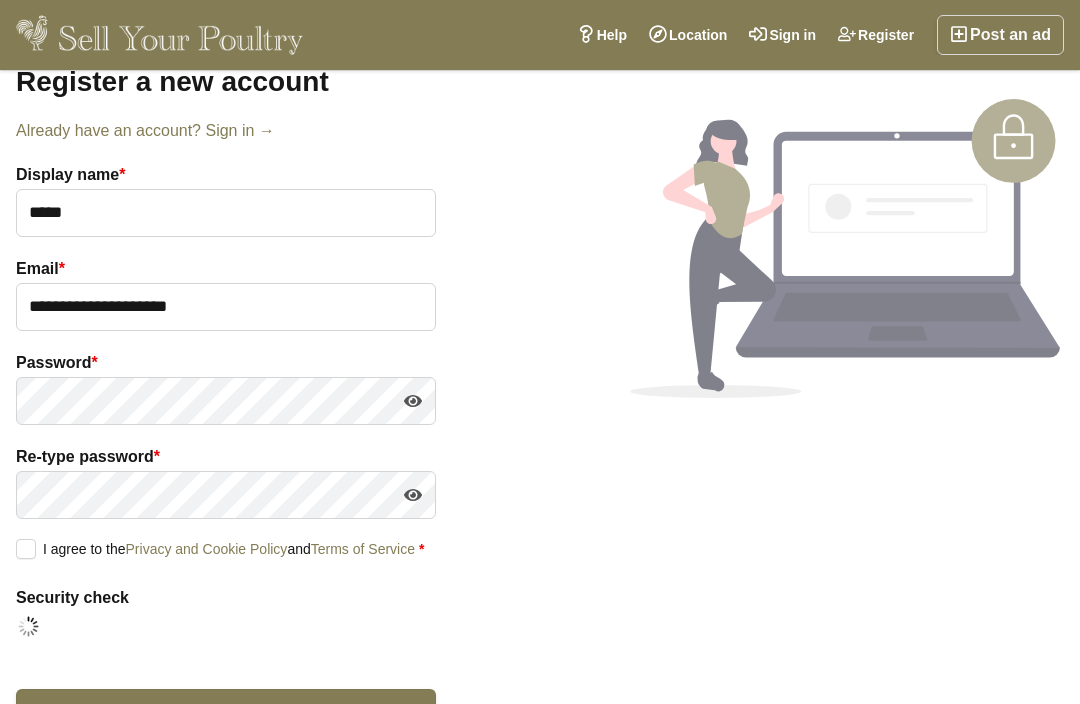 click on "I agree to the  Privacy and Cookie Policy  and  Terms of Service   *" at bounding box center (220, 548) 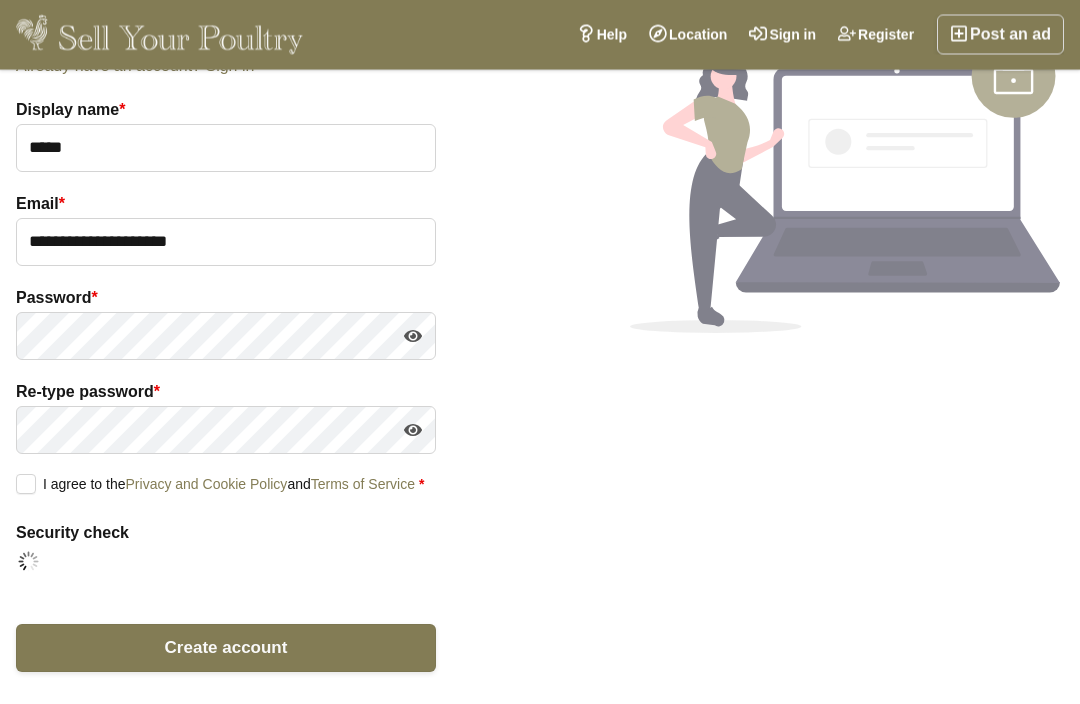 scroll, scrollTop: 126, scrollLeft: 0, axis: vertical 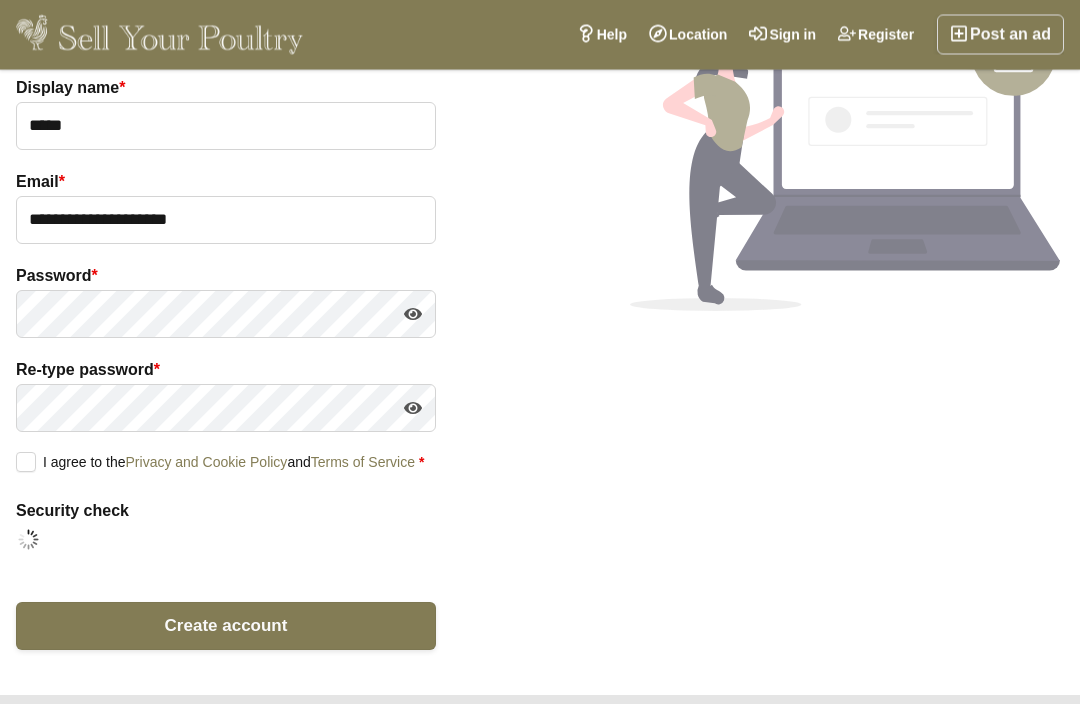 click on "Create account" at bounding box center [226, 627] 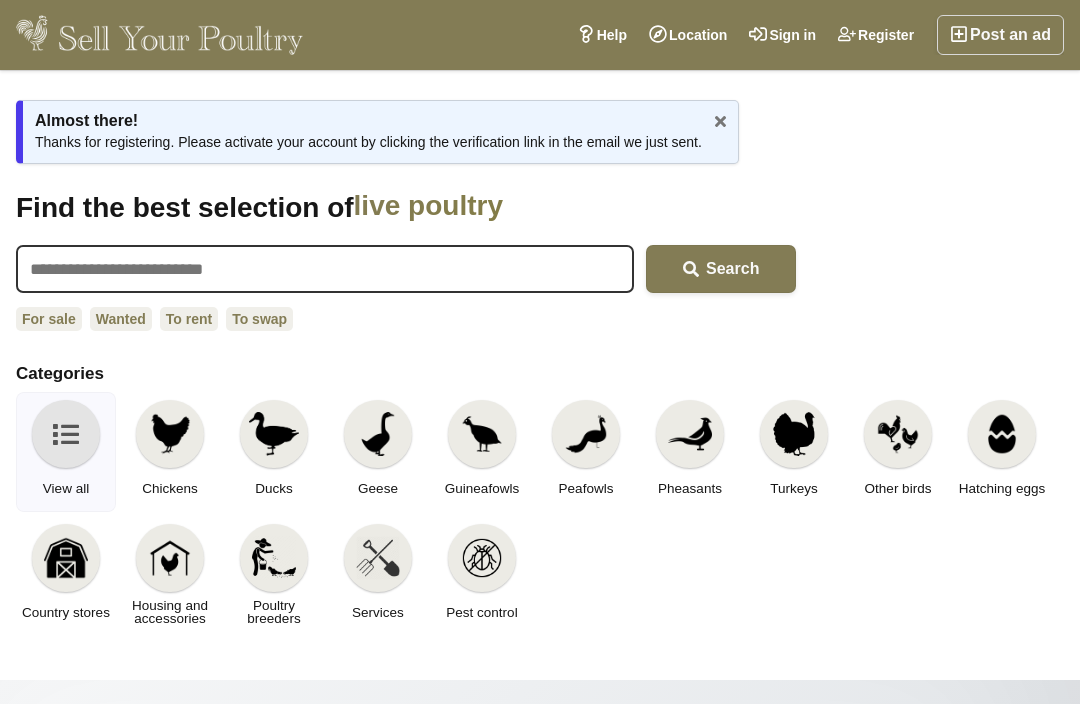 scroll, scrollTop: 0, scrollLeft: 0, axis: both 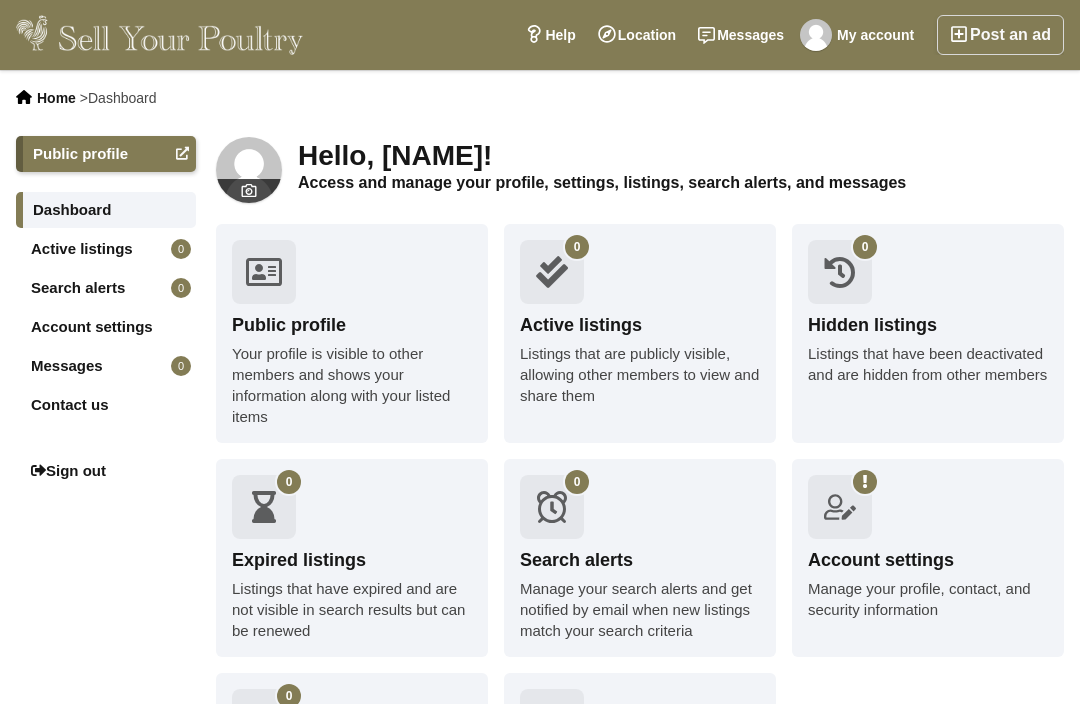 click on "0
Active listings
Listings that are publicly visible, allowing other members to view and share them" at bounding box center (640, 333) 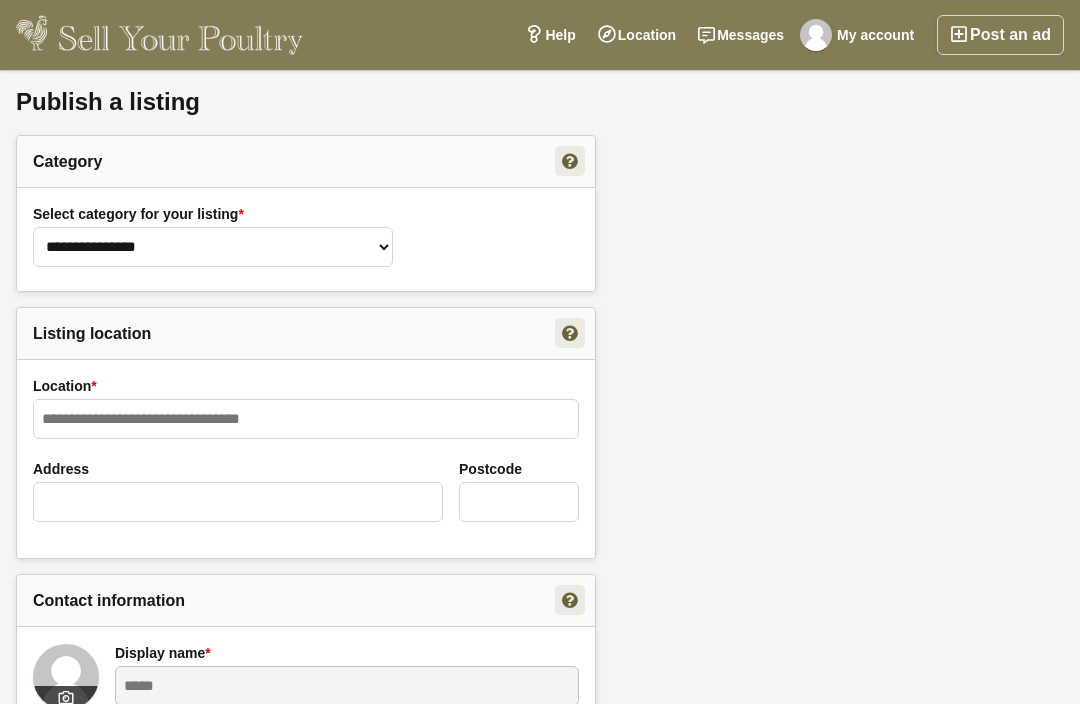 scroll, scrollTop: 0, scrollLeft: 0, axis: both 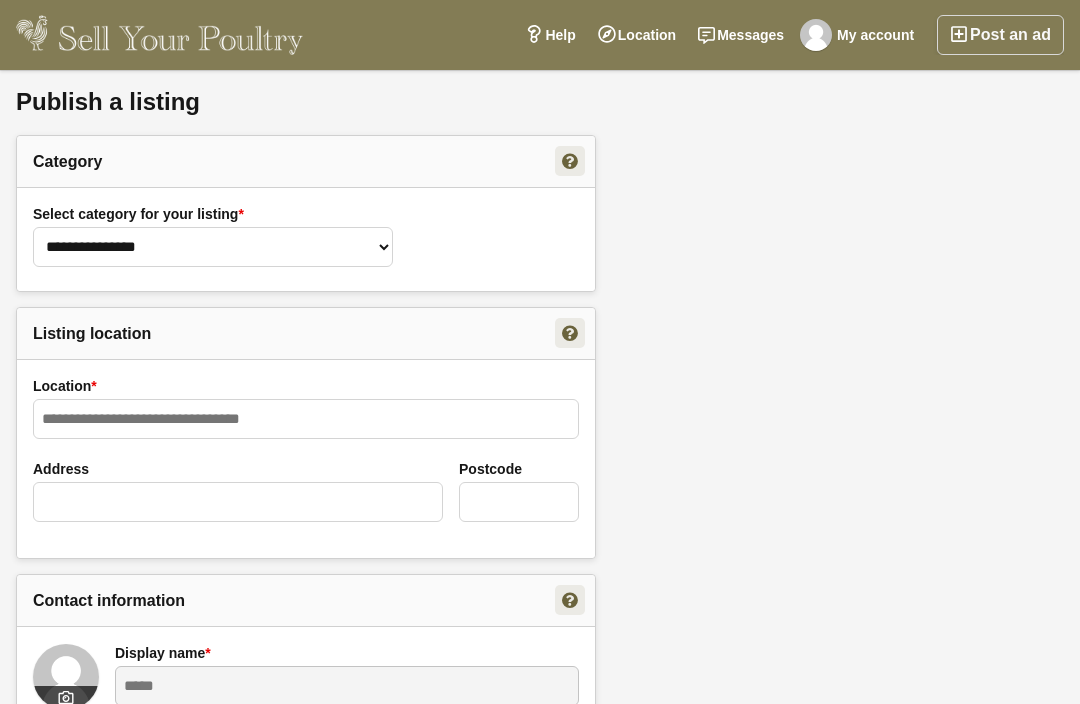 click on "**********" at bounding box center (306, 239) 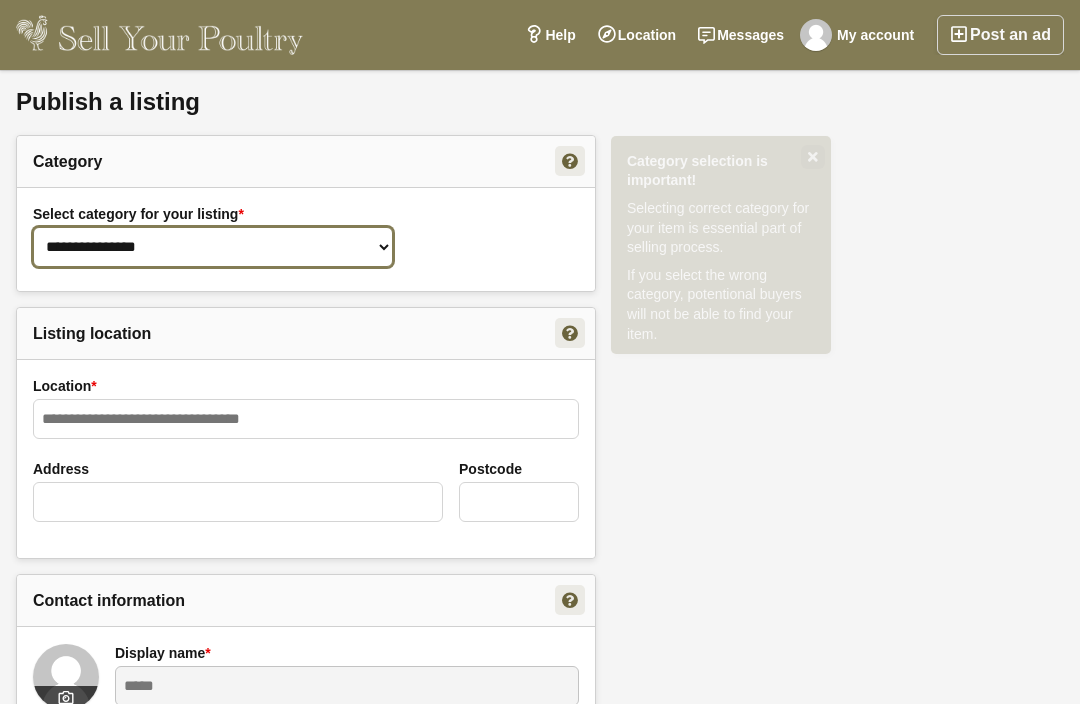 click on "**********" at bounding box center [213, 247] 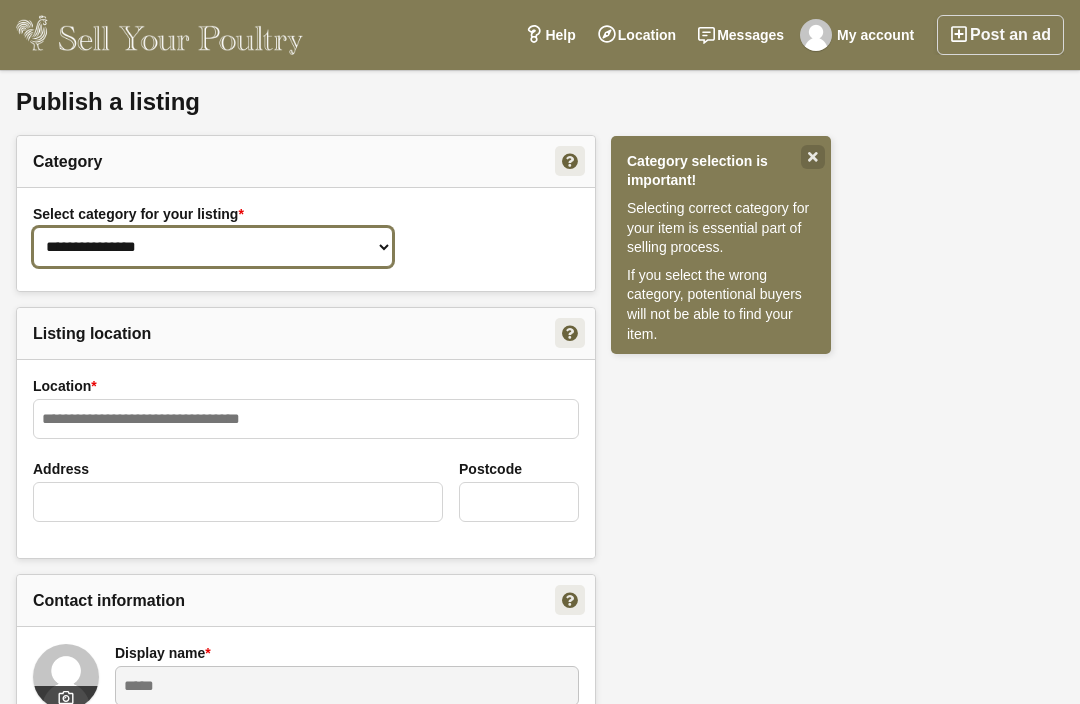 select on "**" 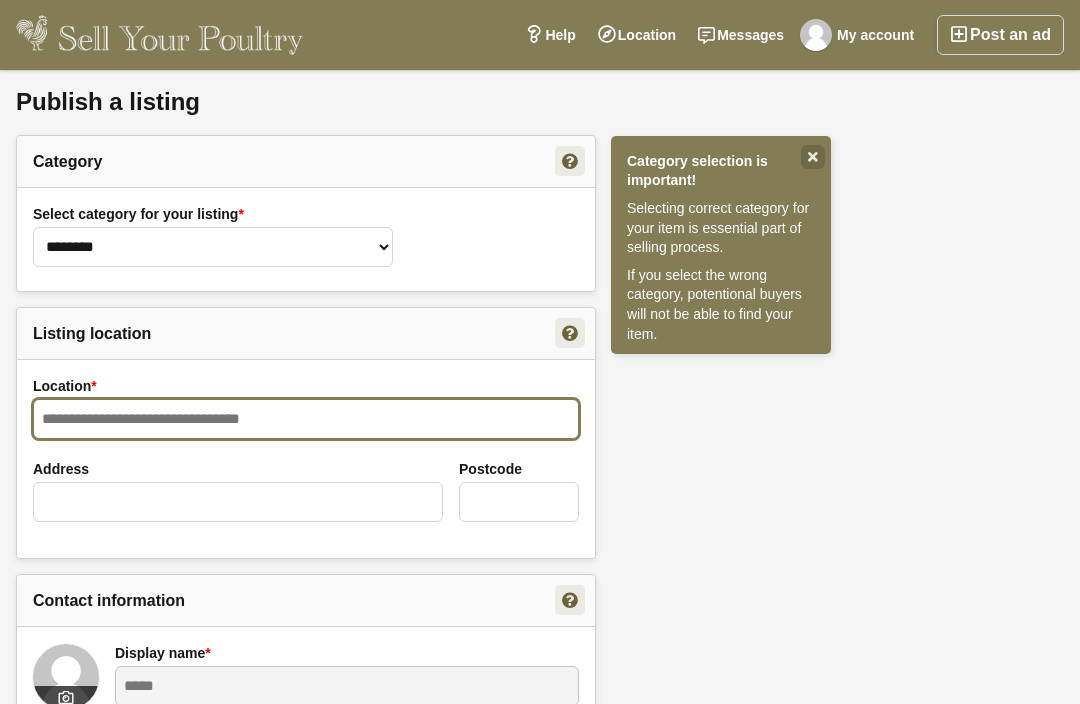 click on "Location  *" at bounding box center (306, 419) 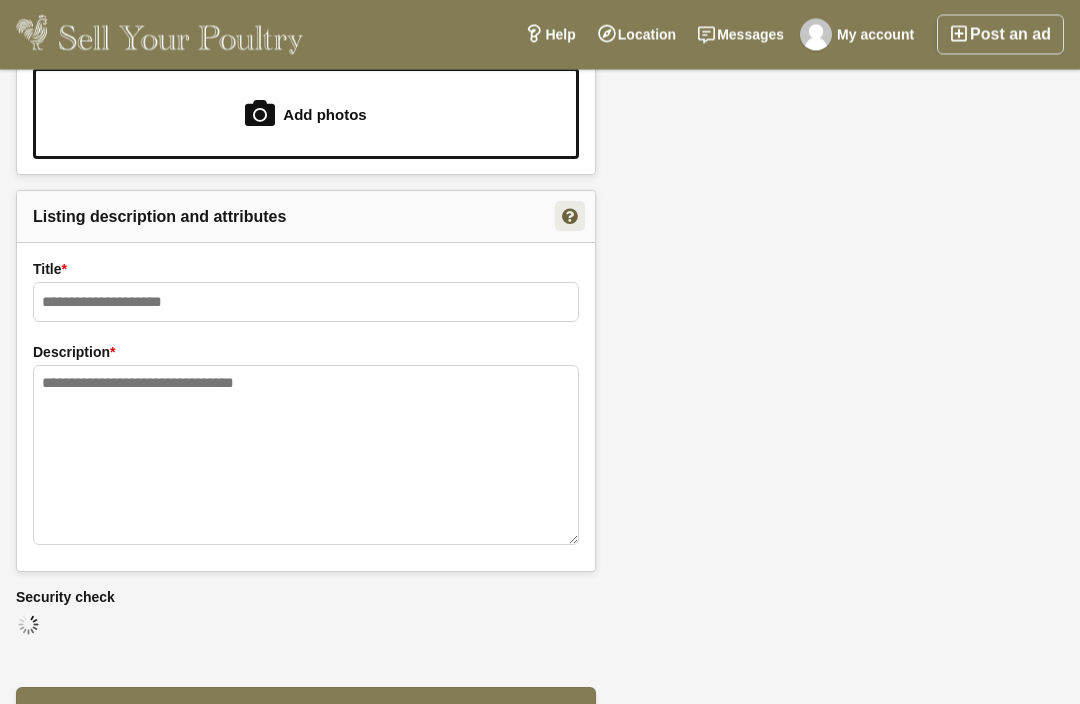 scroll, scrollTop: 1361, scrollLeft: 0, axis: vertical 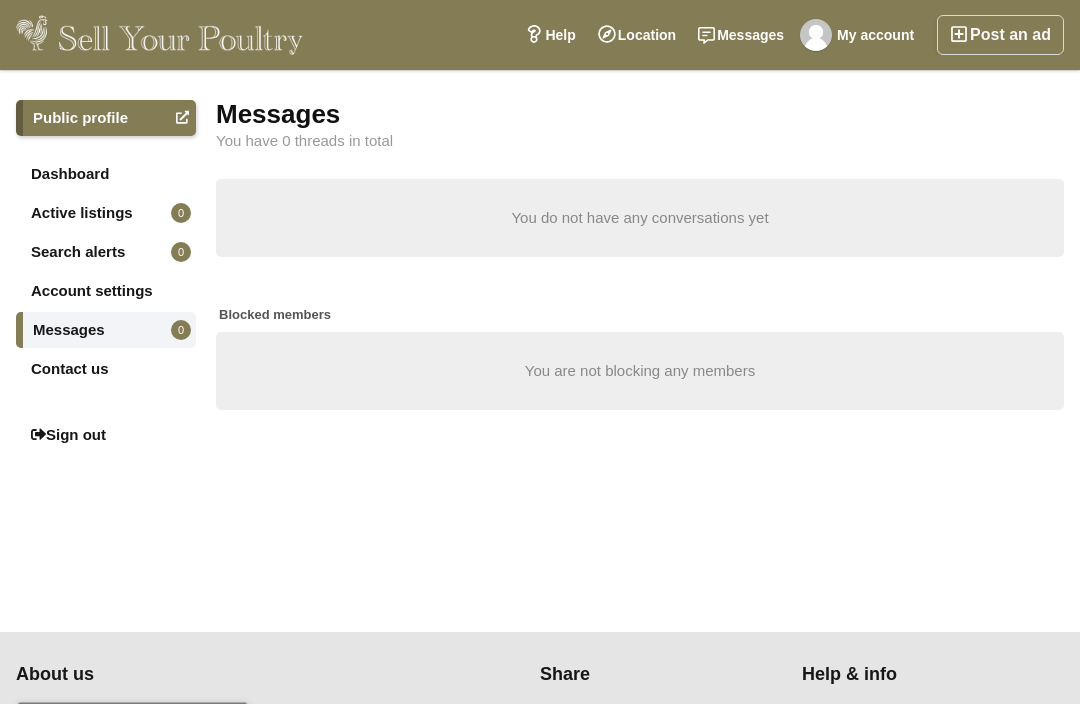 click on "Messages" at bounding box center (640, 114) 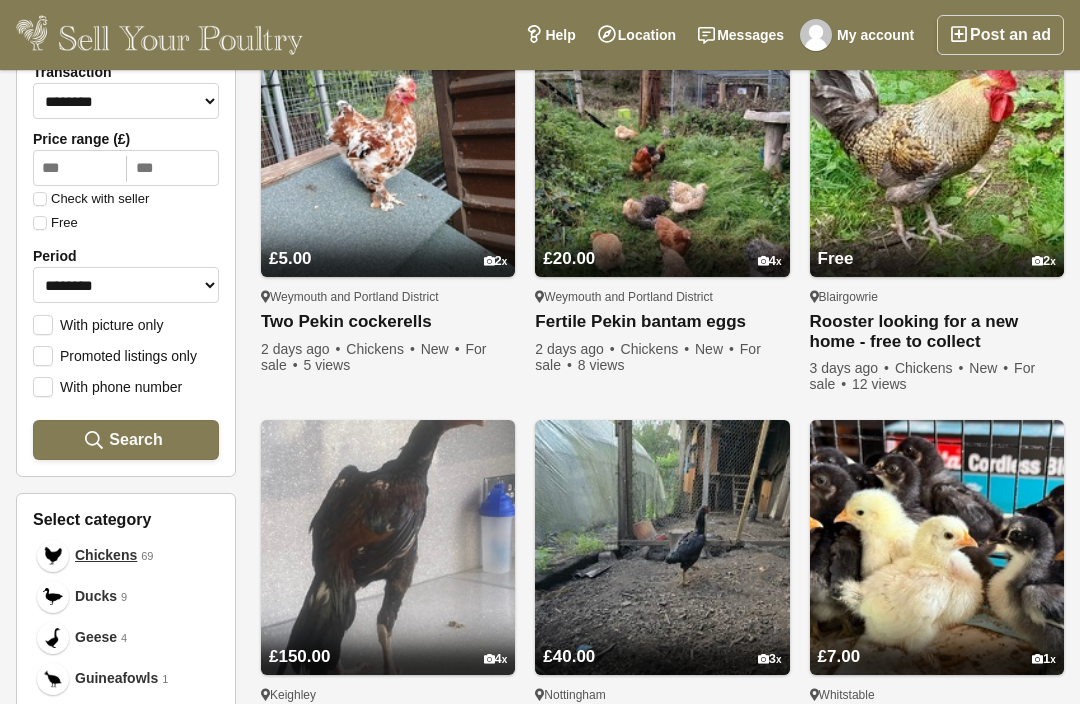 scroll, scrollTop: 0, scrollLeft: 0, axis: both 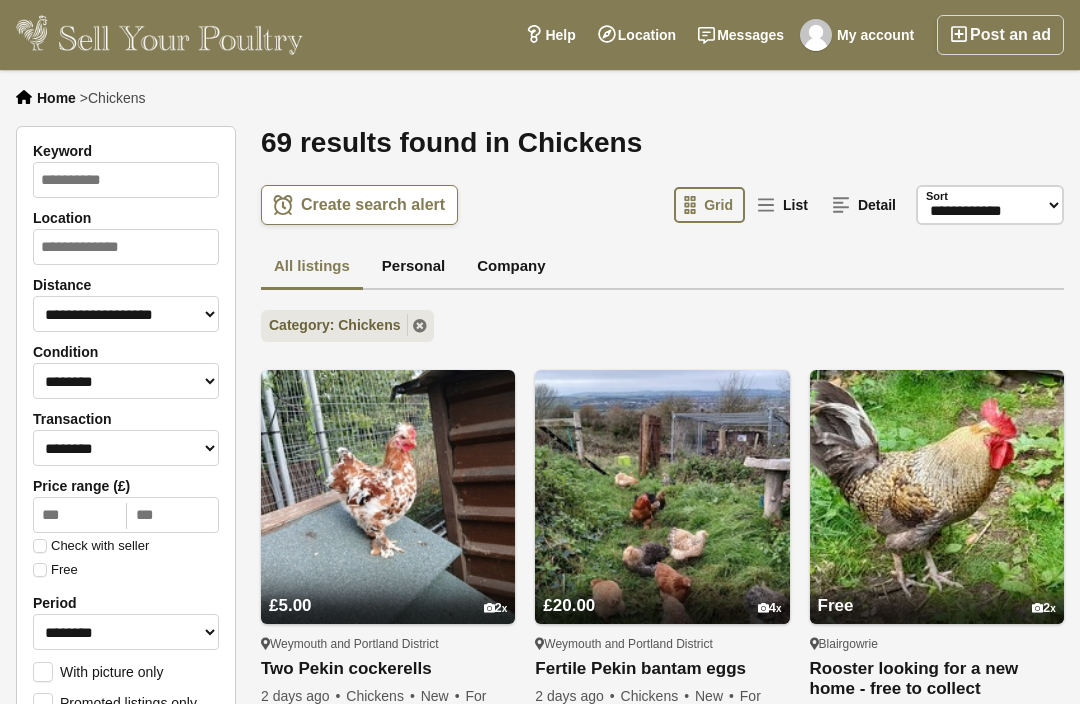 click on "Post an ad" at bounding box center (1000, 35) 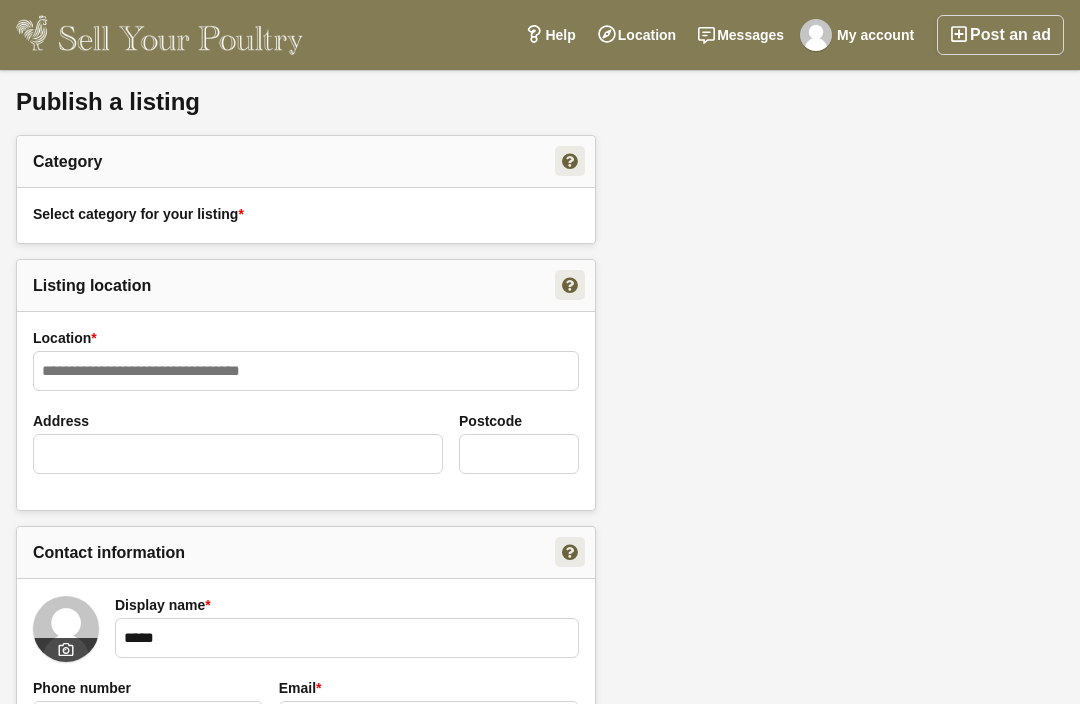 scroll, scrollTop: 138, scrollLeft: 0, axis: vertical 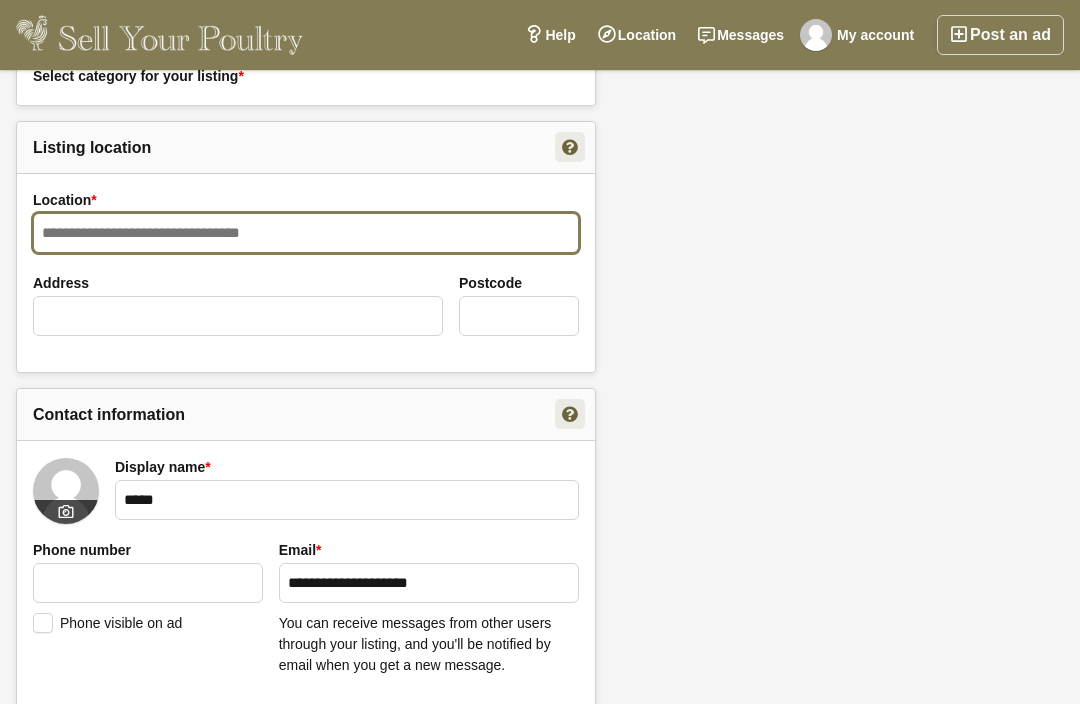 click on "Location  *" at bounding box center [306, 233] 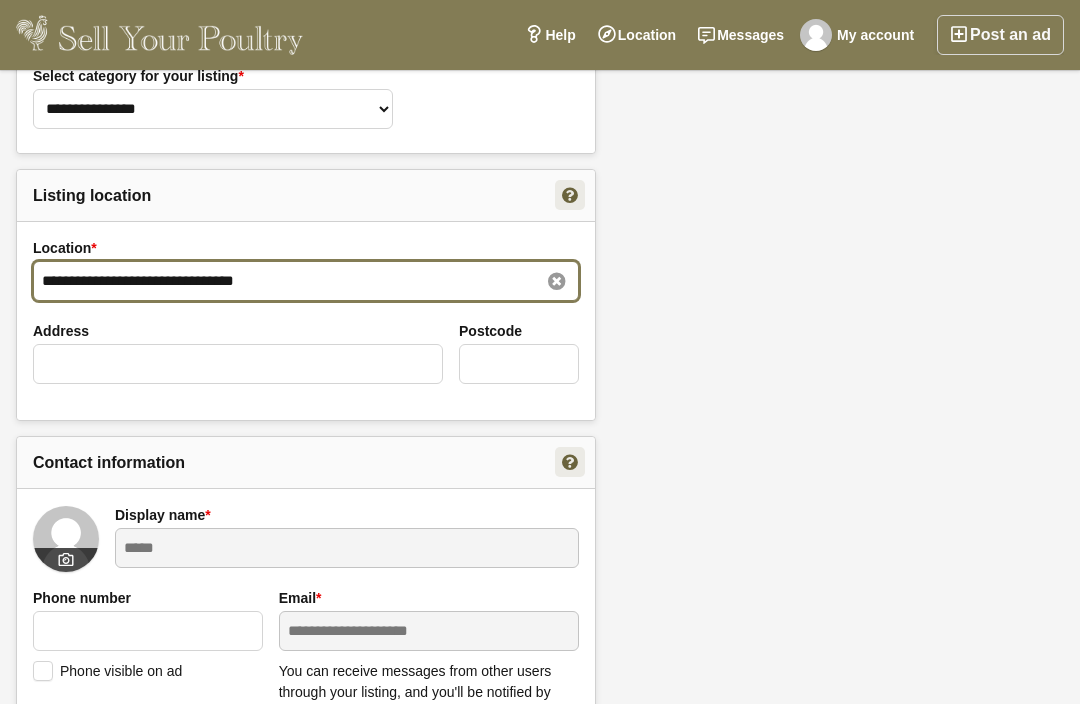 type on "**********" 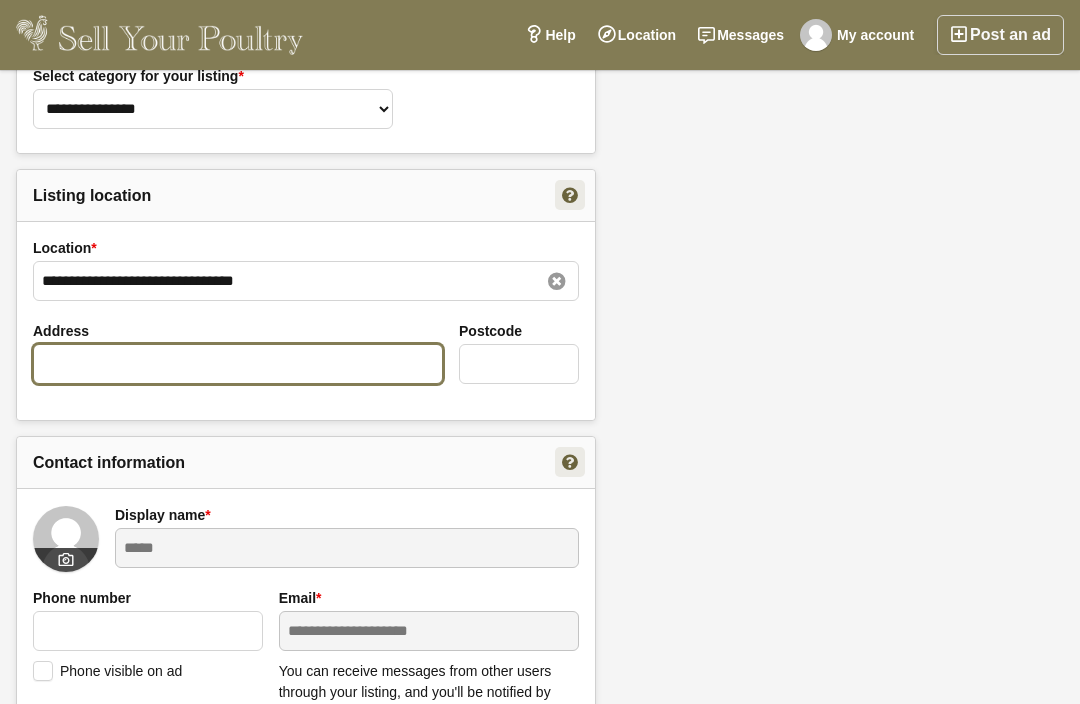 click on "Address" at bounding box center [238, 364] 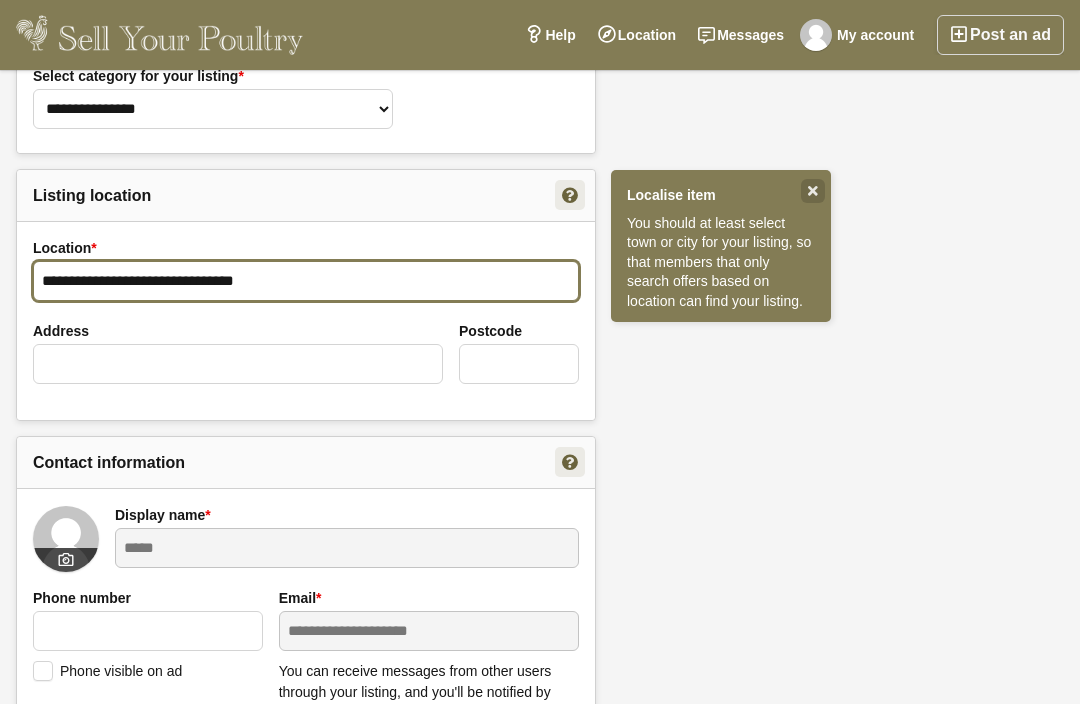 click on "**********" at bounding box center (306, 281) 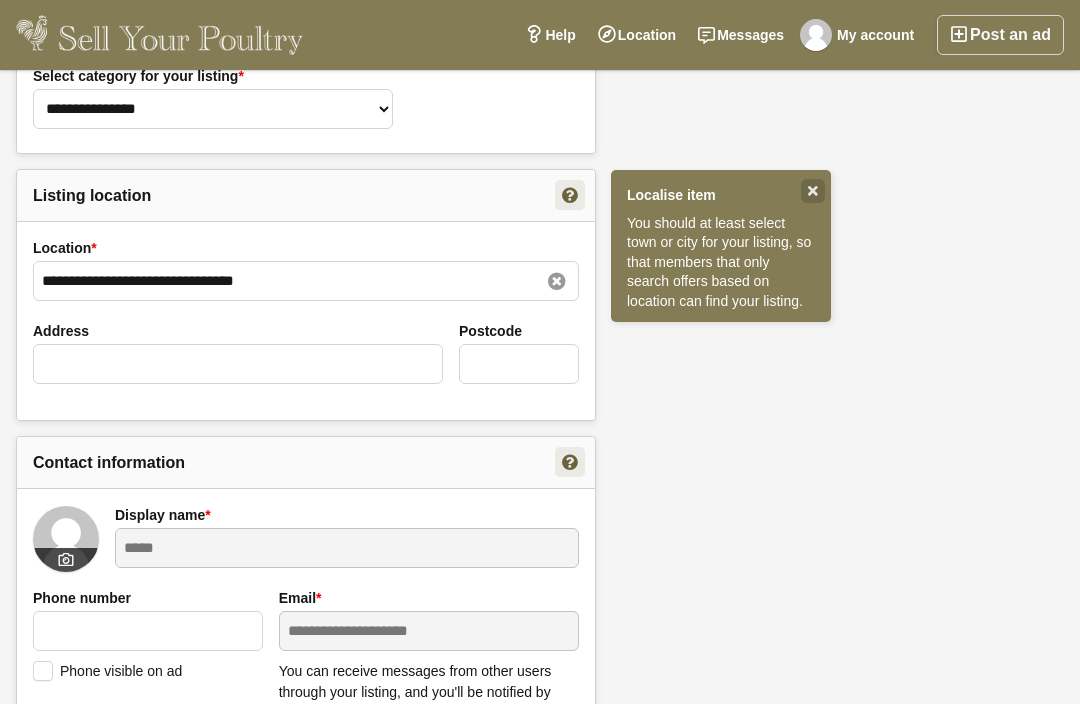 click at bounding box center [558, 281] 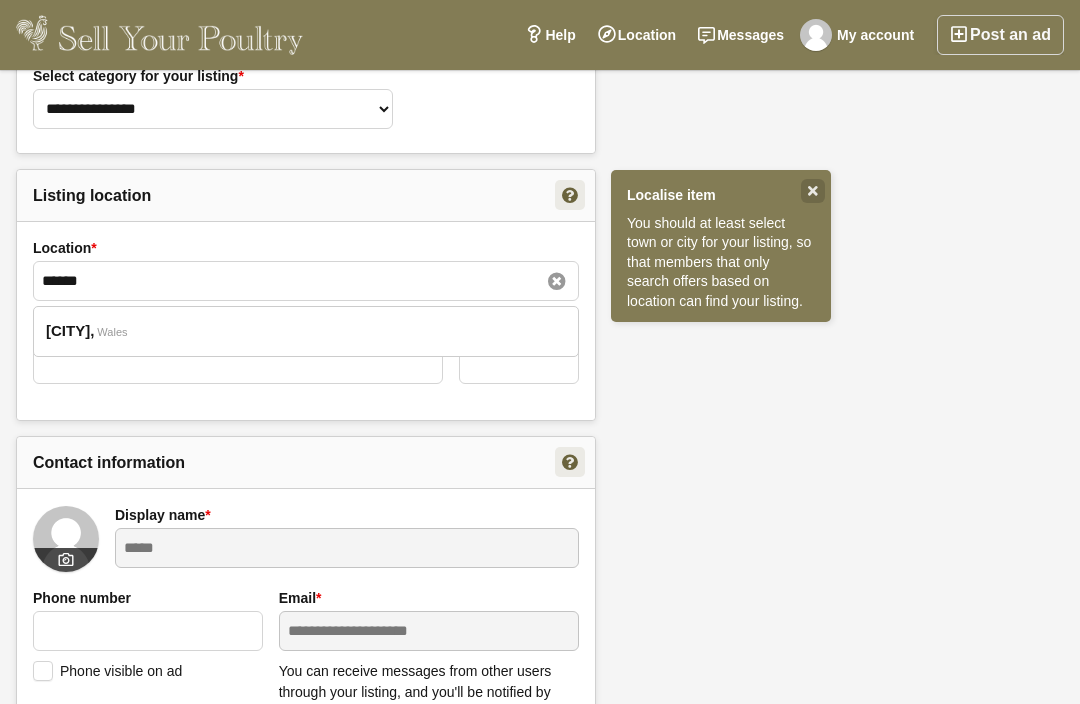 click on "[CITY] [COUNTRY]" at bounding box center (306, 331) 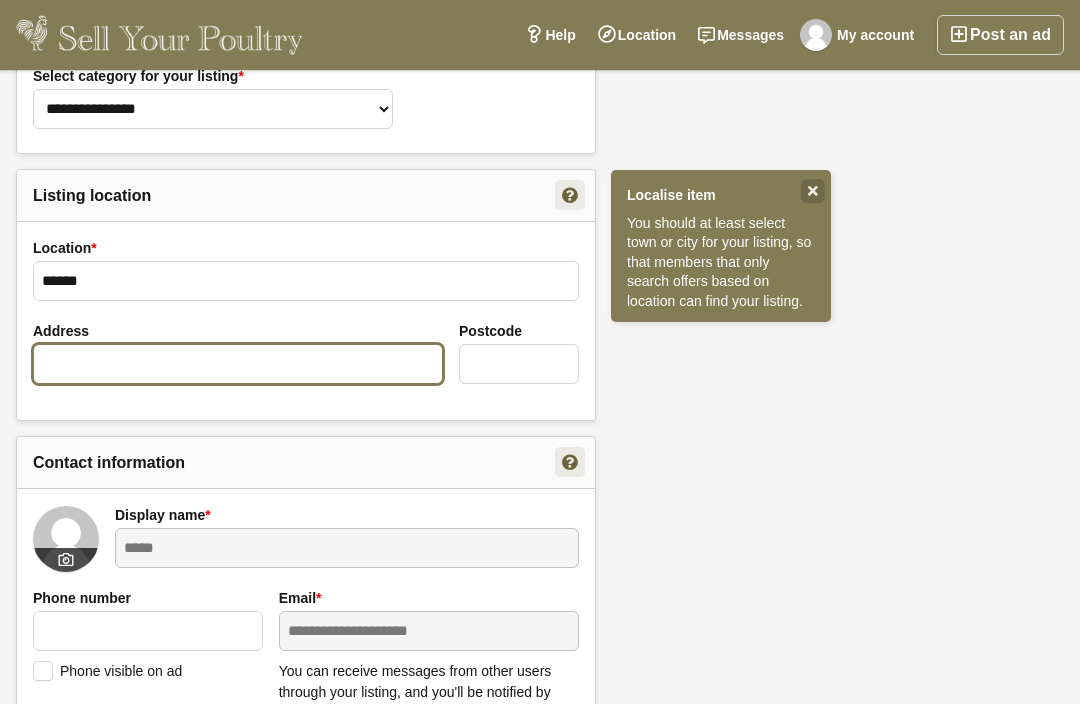click on "Address" at bounding box center [238, 364] 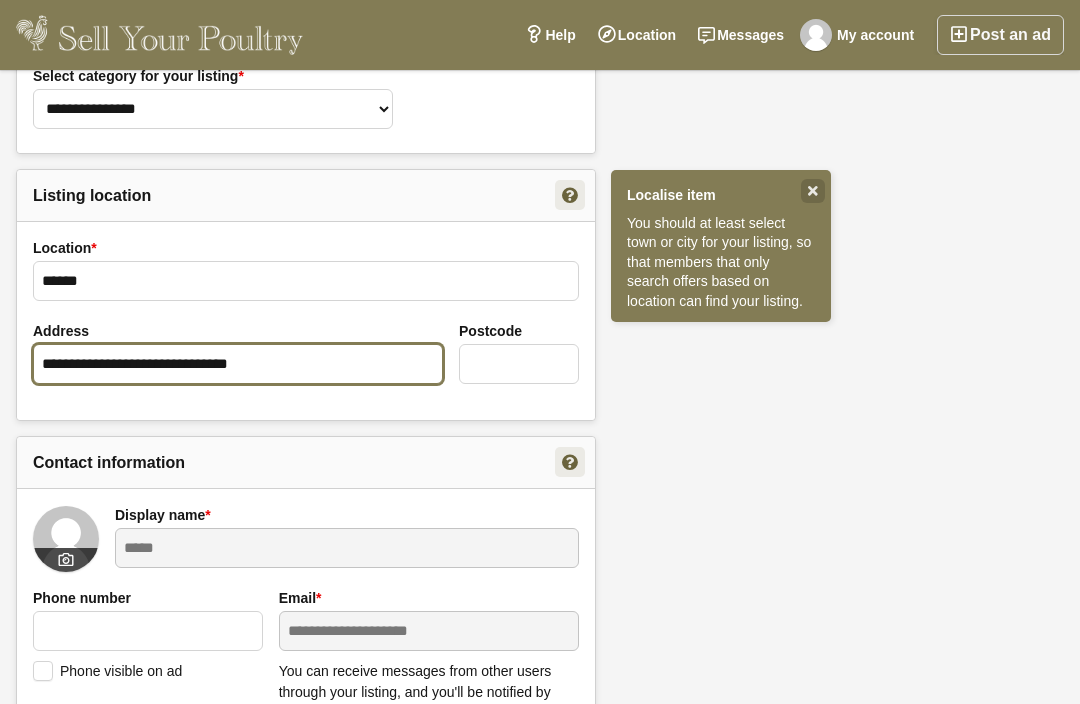 click on "**********" at bounding box center (238, 364) 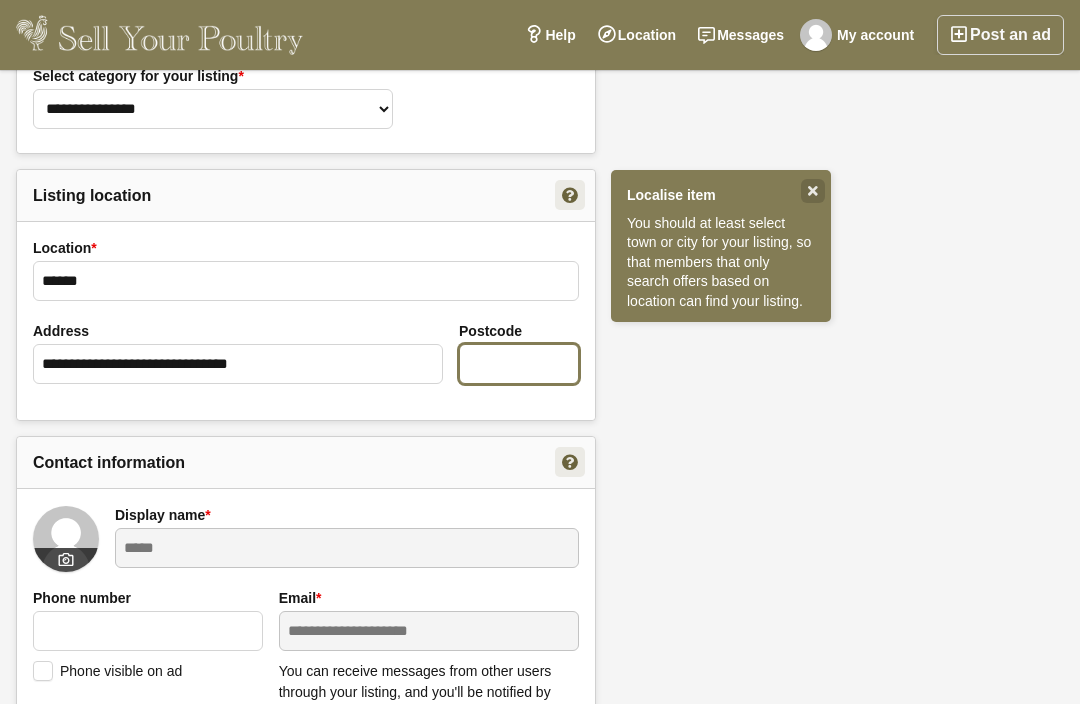 click on "Postcode" at bounding box center [519, 364] 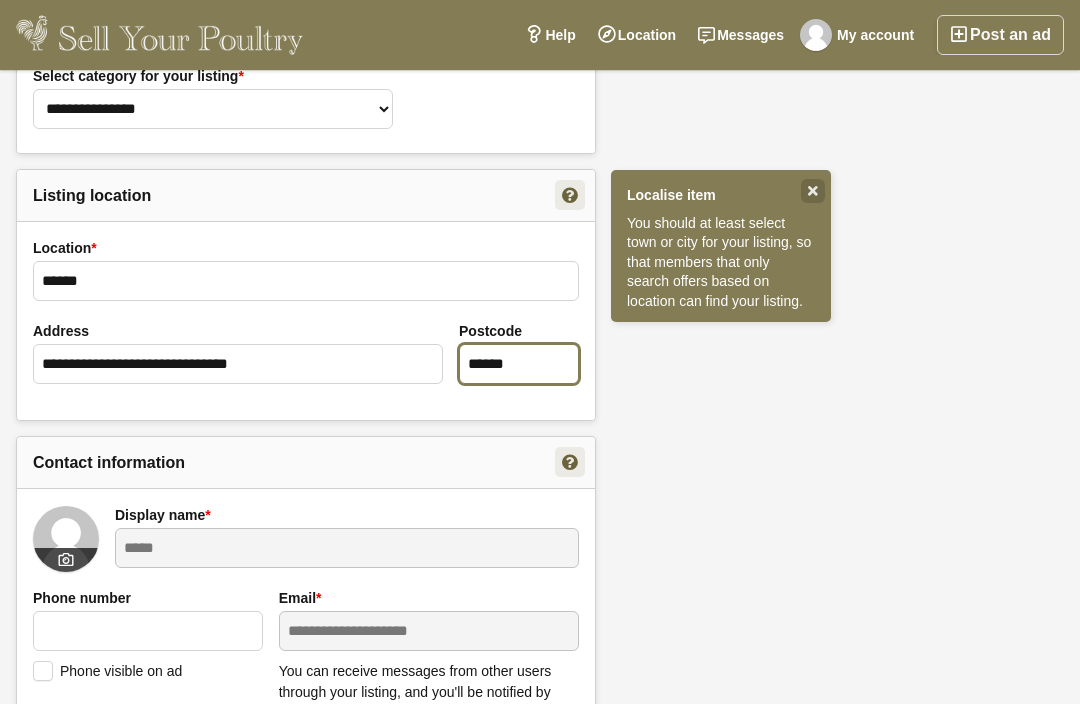 type on "******" 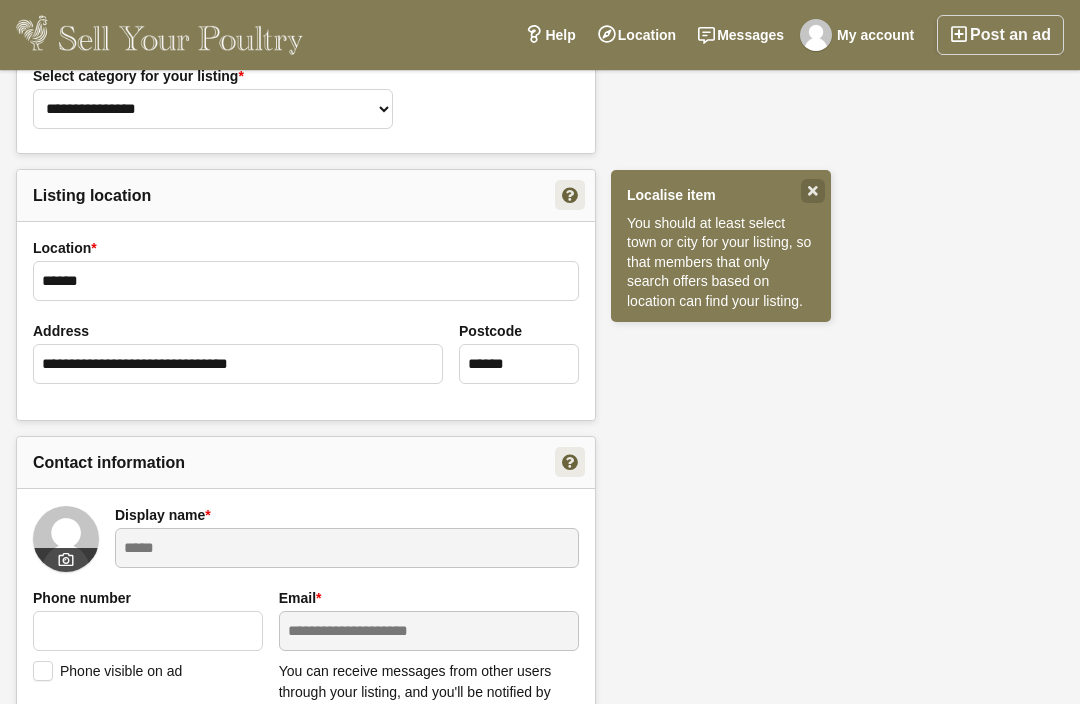 click on "**********" at bounding box center (540, 954) 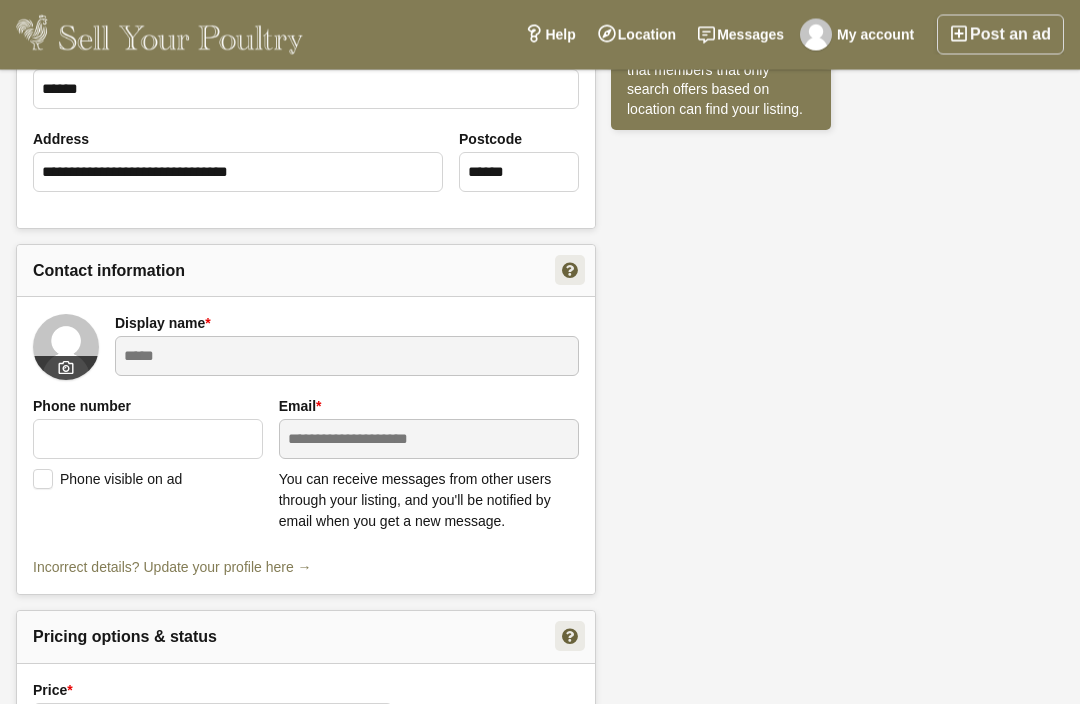 click on "*****" at bounding box center [347, 357] 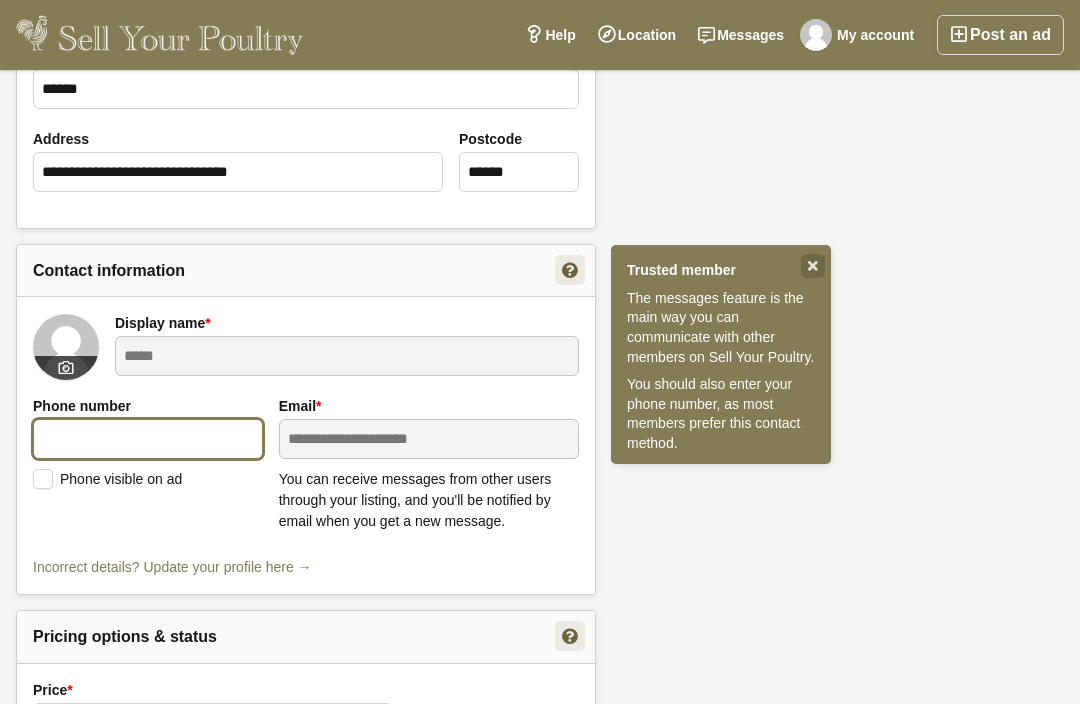 click at bounding box center [148, 439] 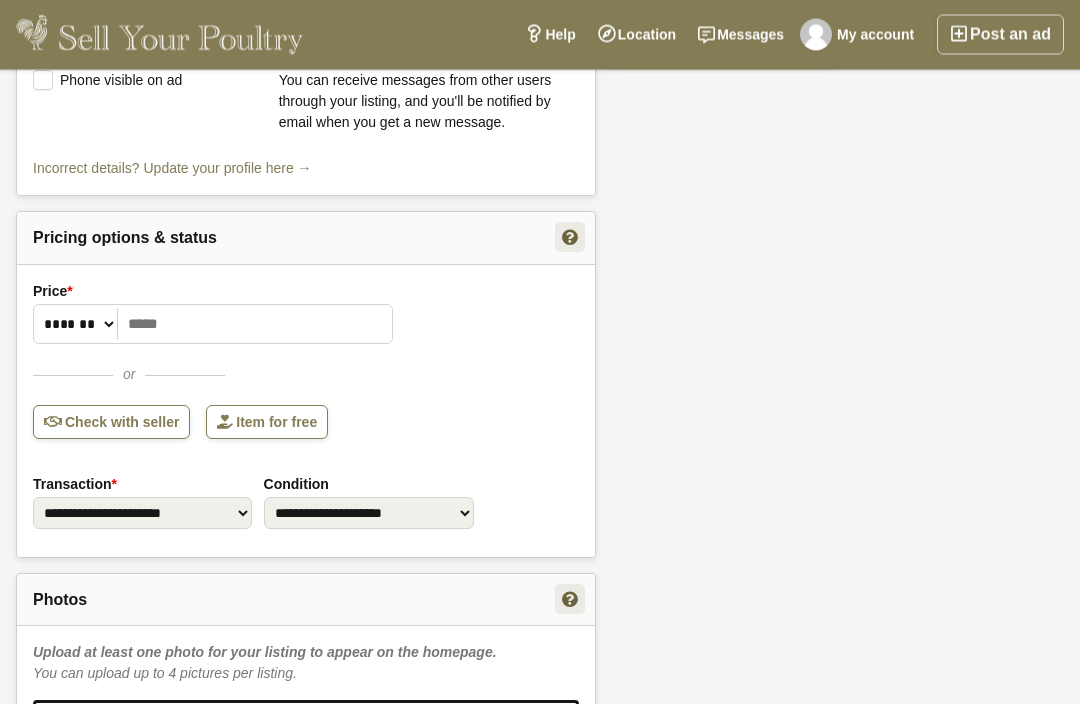 scroll, scrollTop: 731, scrollLeft: 0, axis: vertical 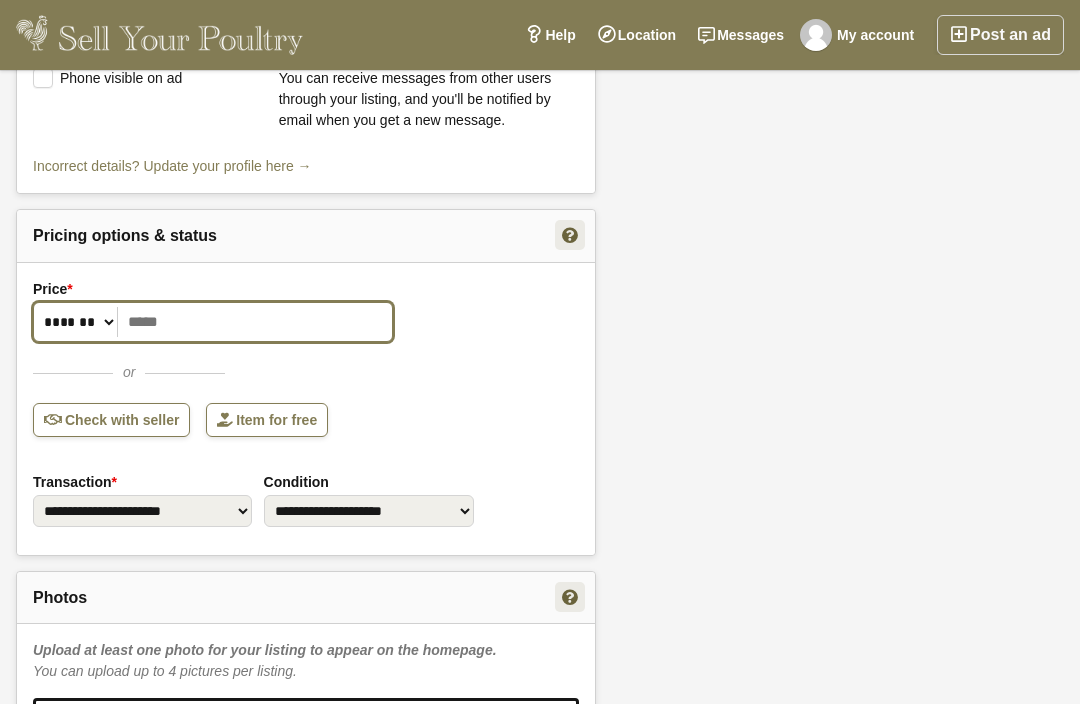 click on "Price  *" at bounding box center [213, 322] 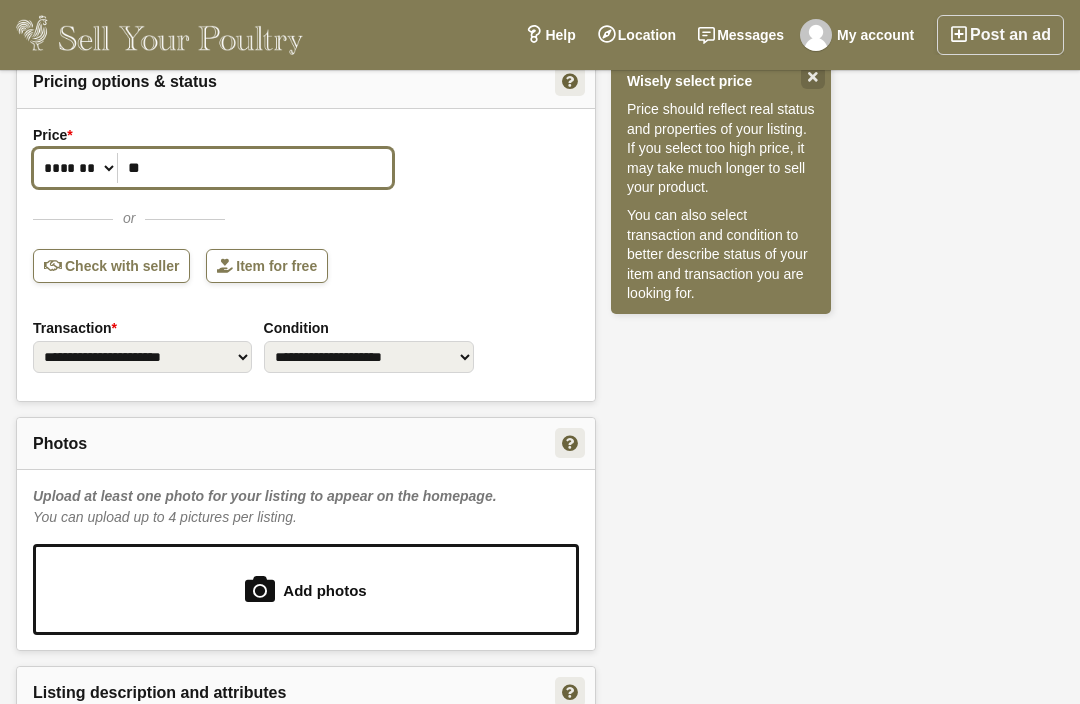 scroll, scrollTop: 888, scrollLeft: 0, axis: vertical 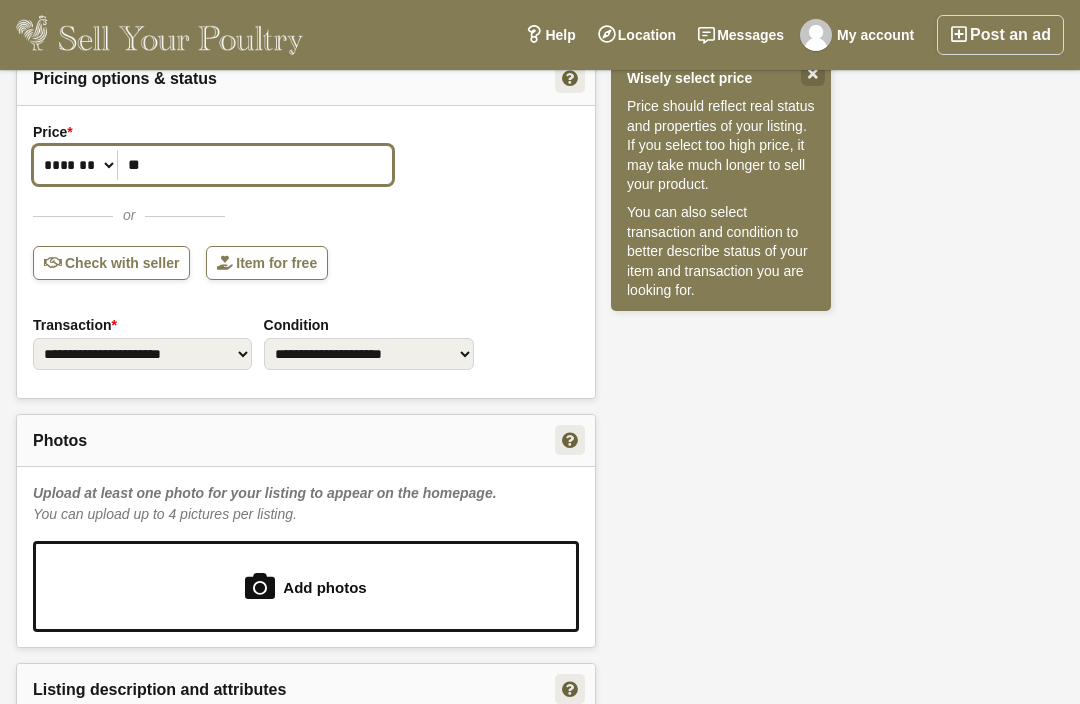 type on "**" 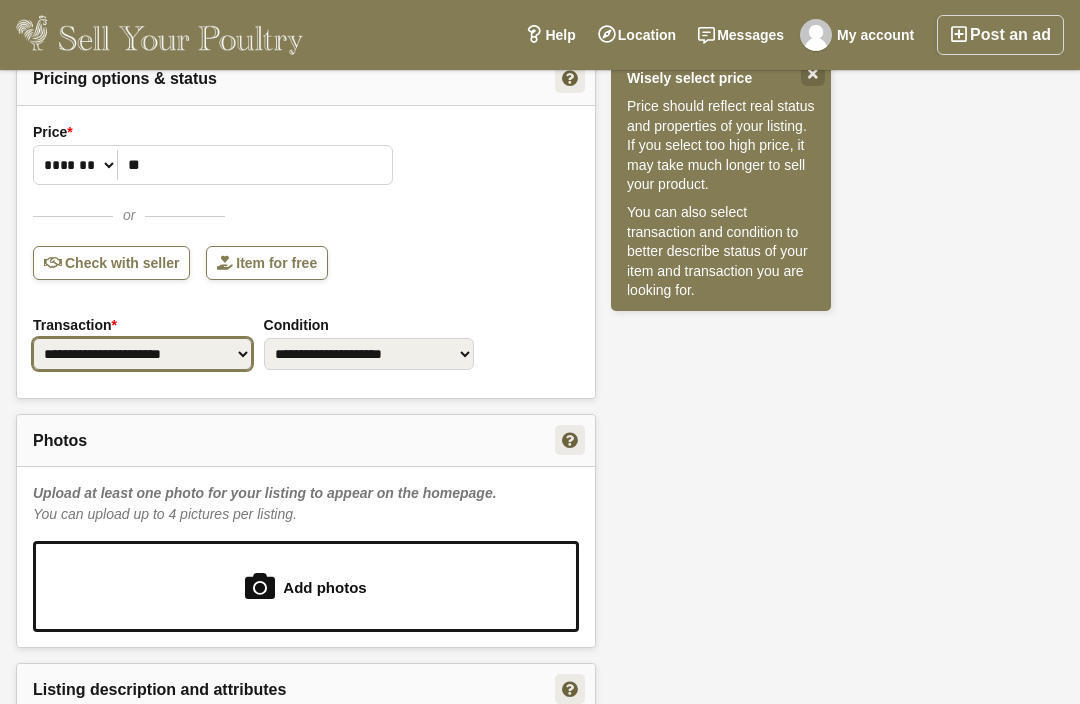 click on "**********" at bounding box center [142, 354] 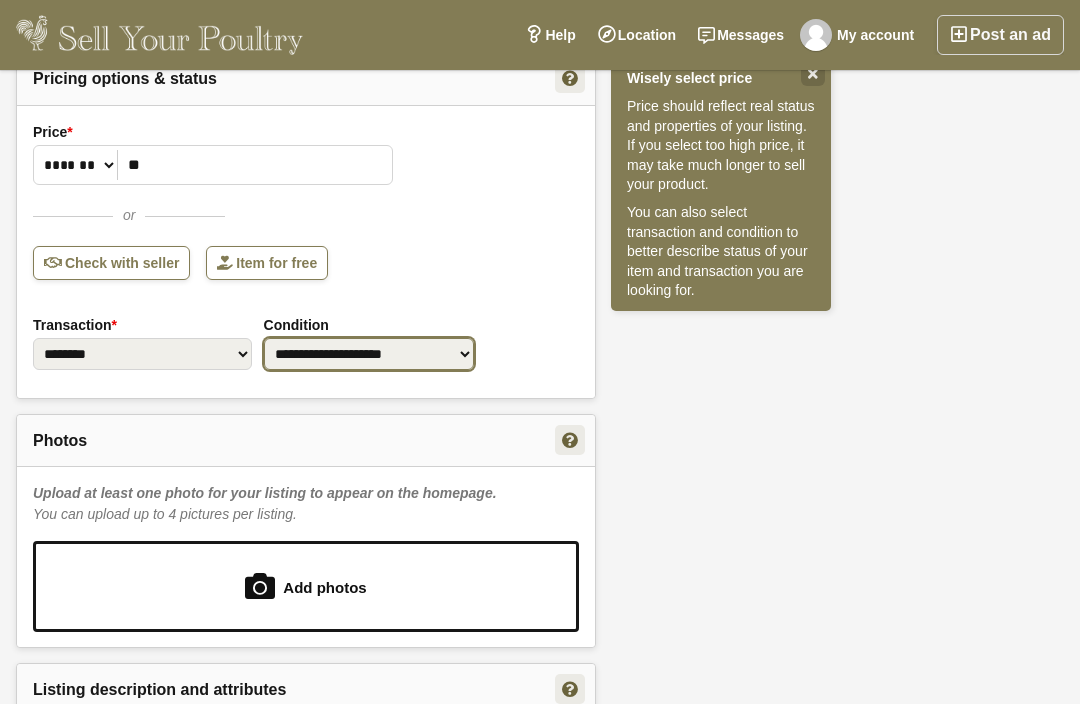click on "**********" at bounding box center (369, 354) 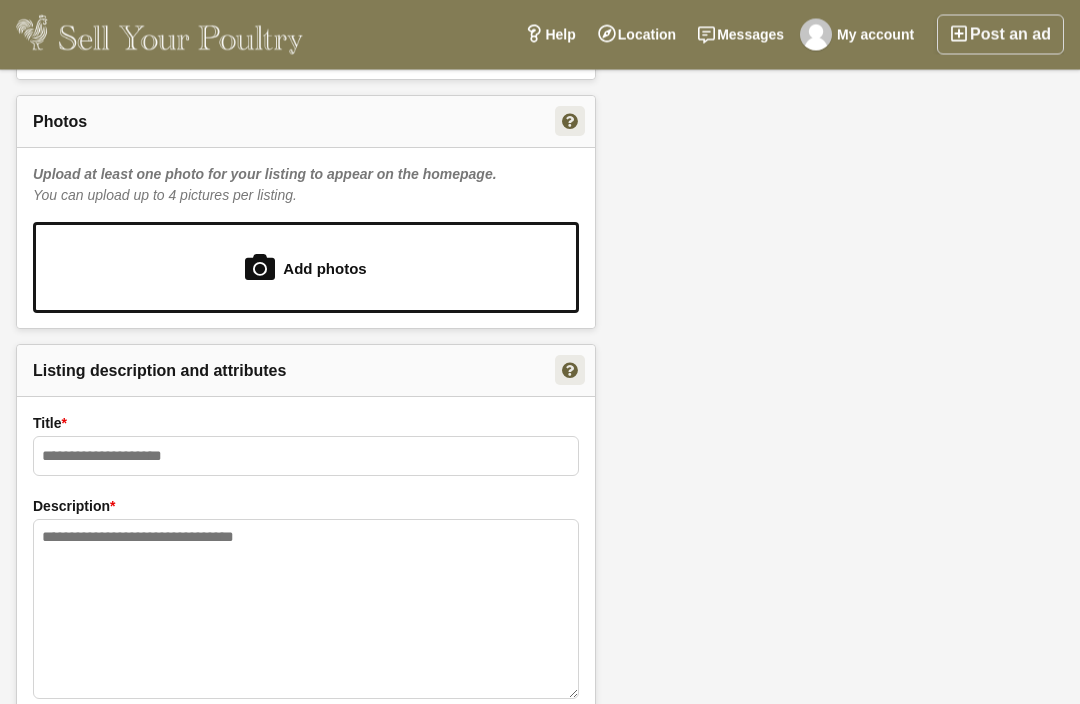 scroll, scrollTop: 1207, scrollLeft: 0, axis: vertical 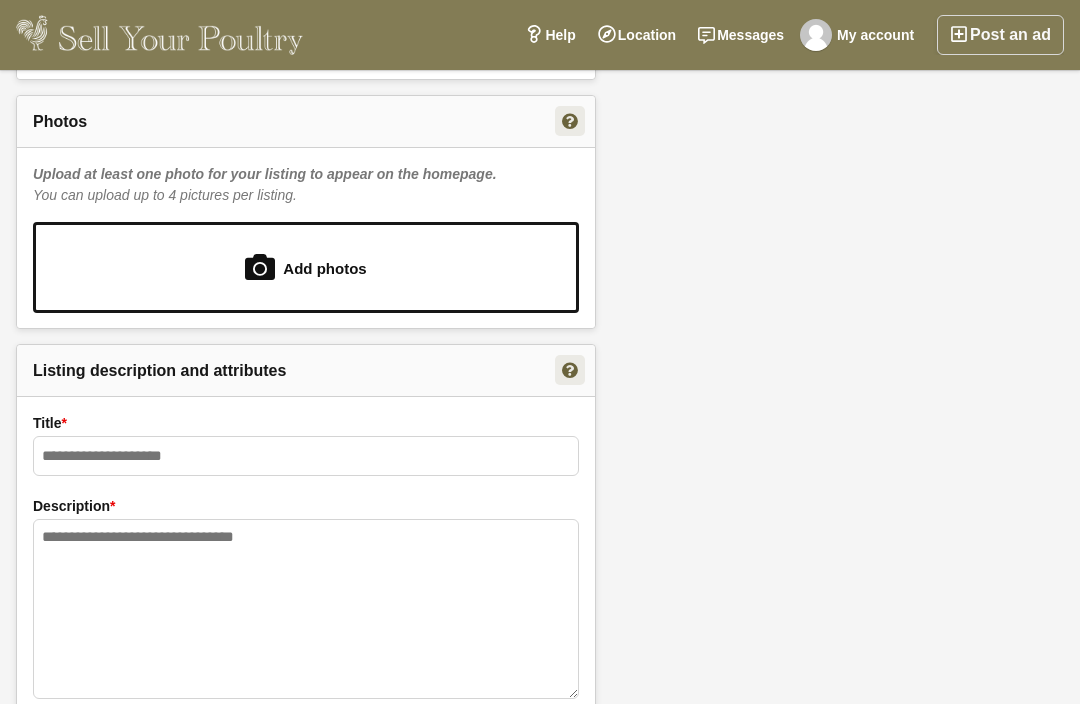 click on "Title  *" at bounding box center (306, 423) 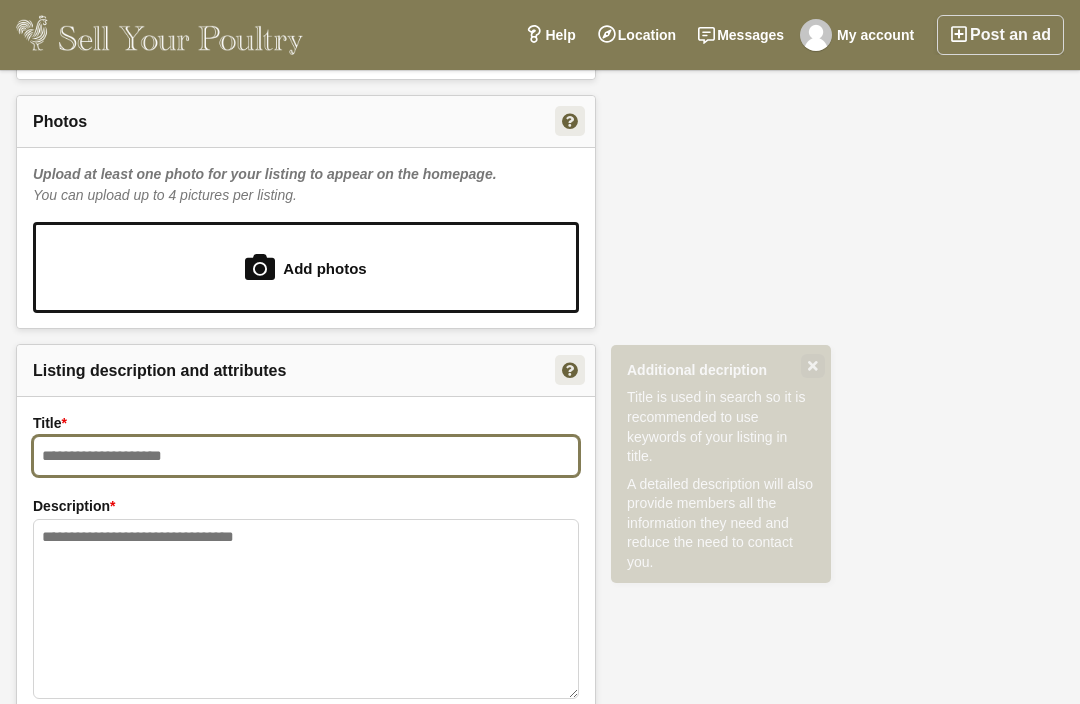 click at bounding box center (306, 456) 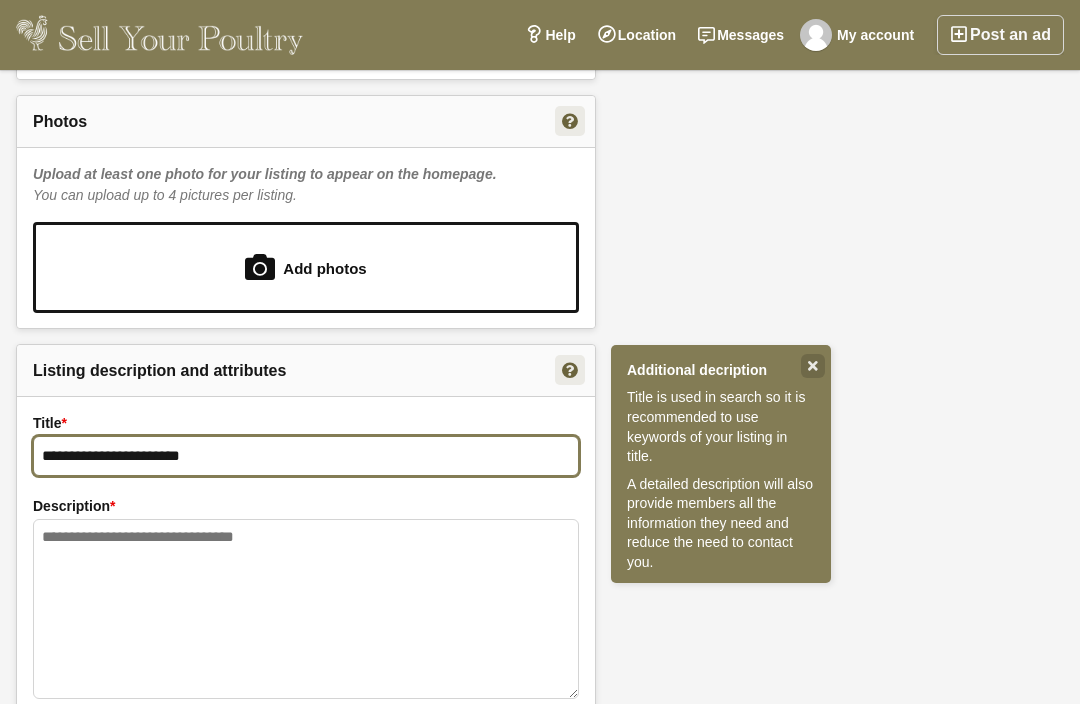 click on "**********" at bounding box center (306, 456) 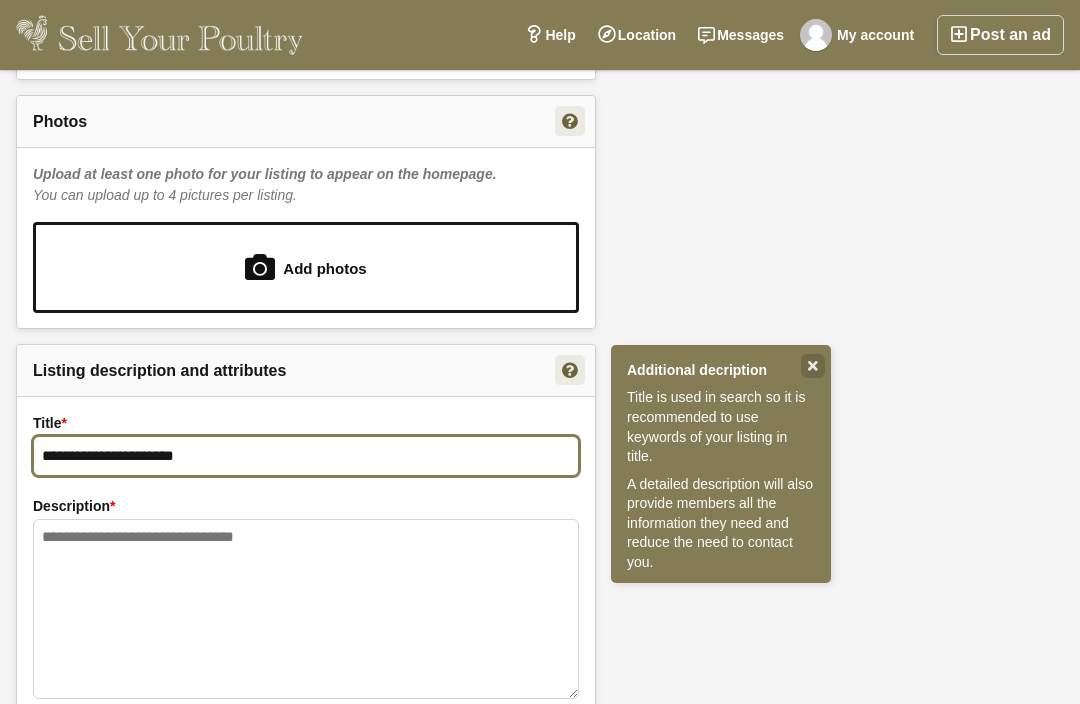 click on "**********" at bounding box center [306, 456] 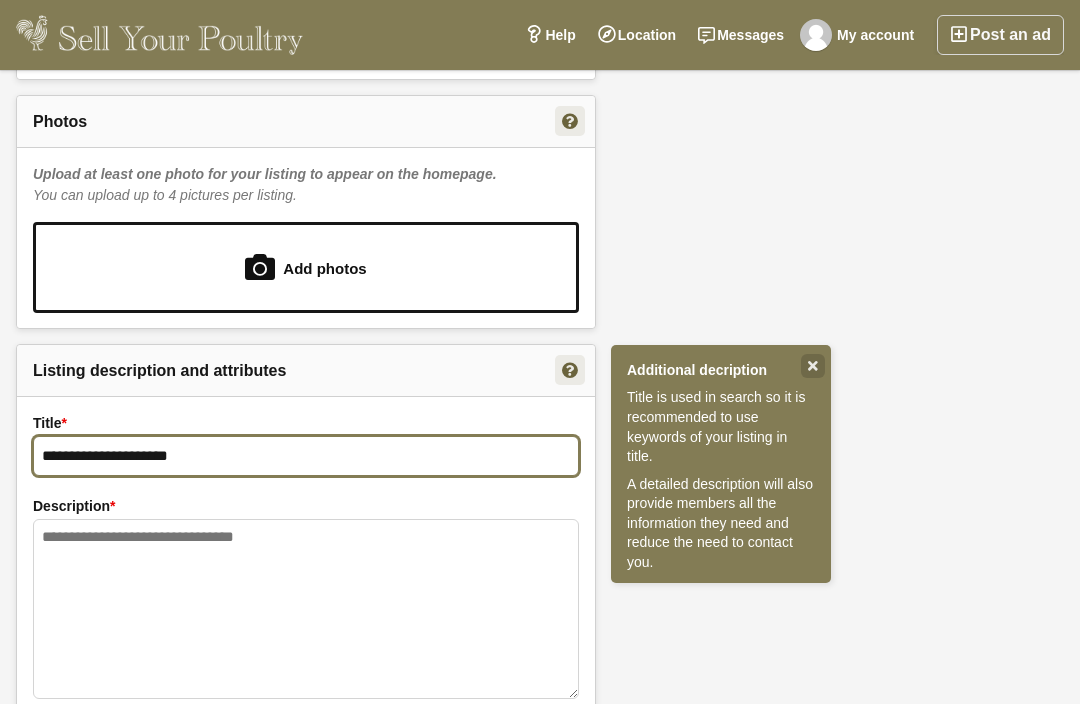 type on "**********" 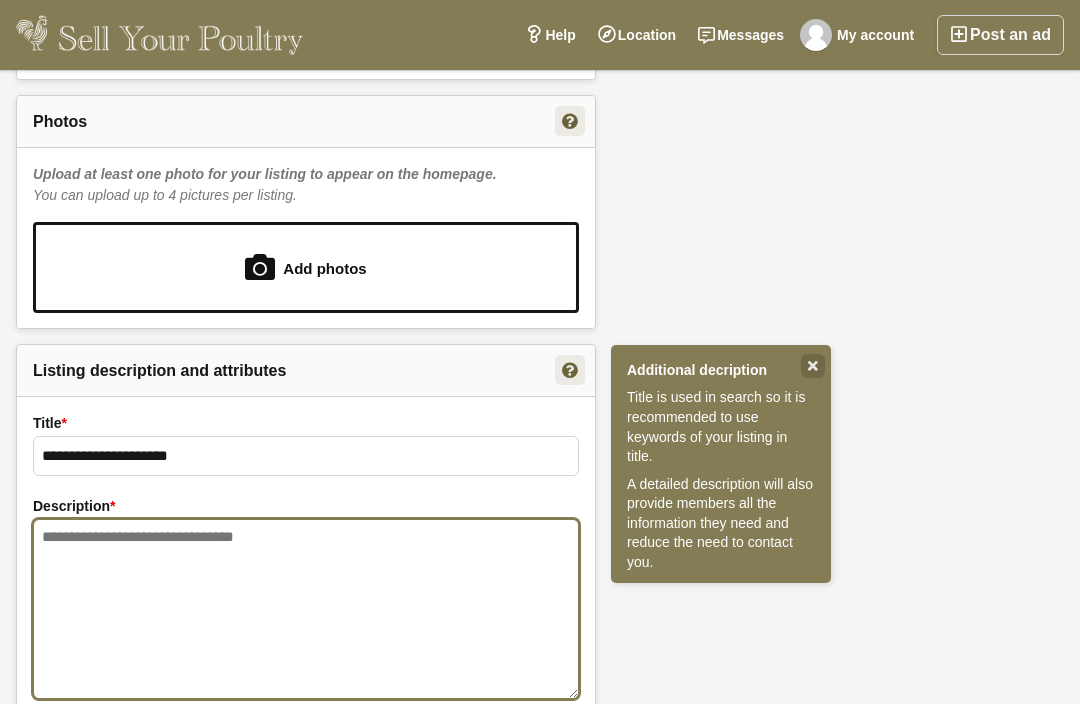 click at bounding box center (306, 609) 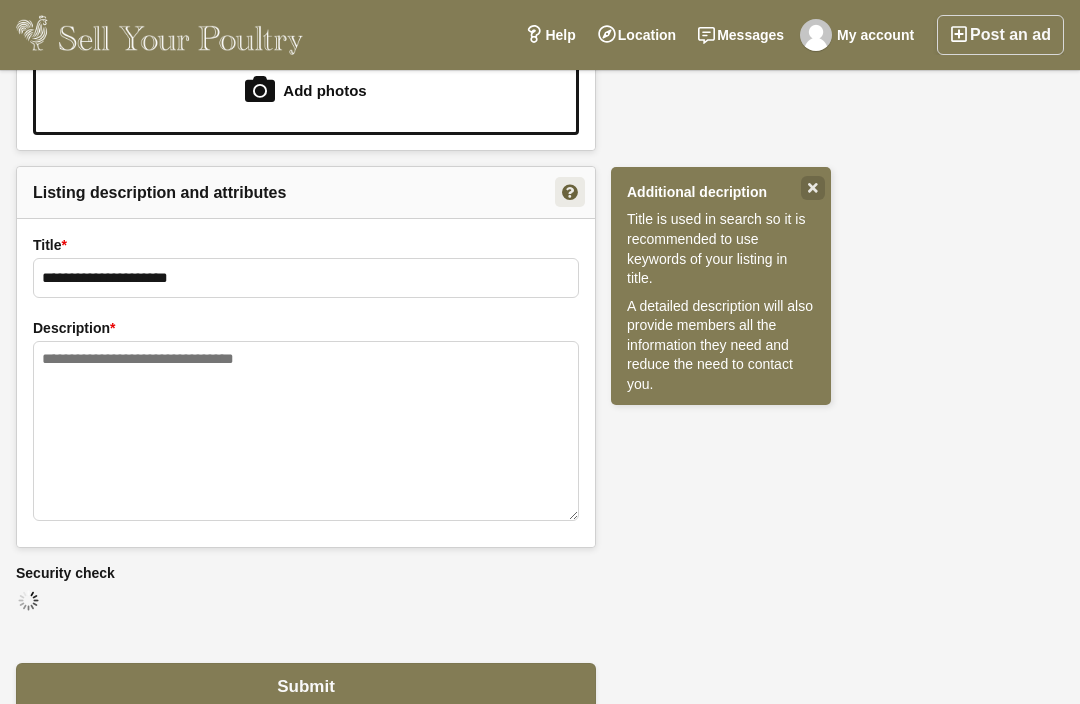 scroll, scrollTop: 1384, scrollLeft: 0, axis: vertical 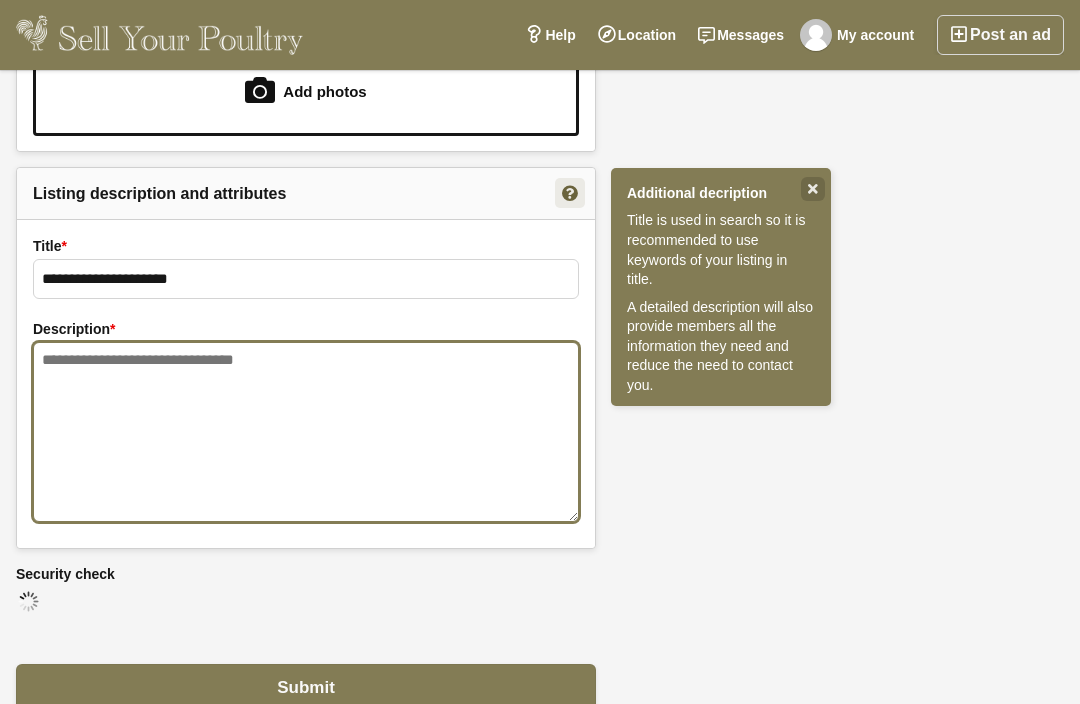 click at bounding box center [306, 432] 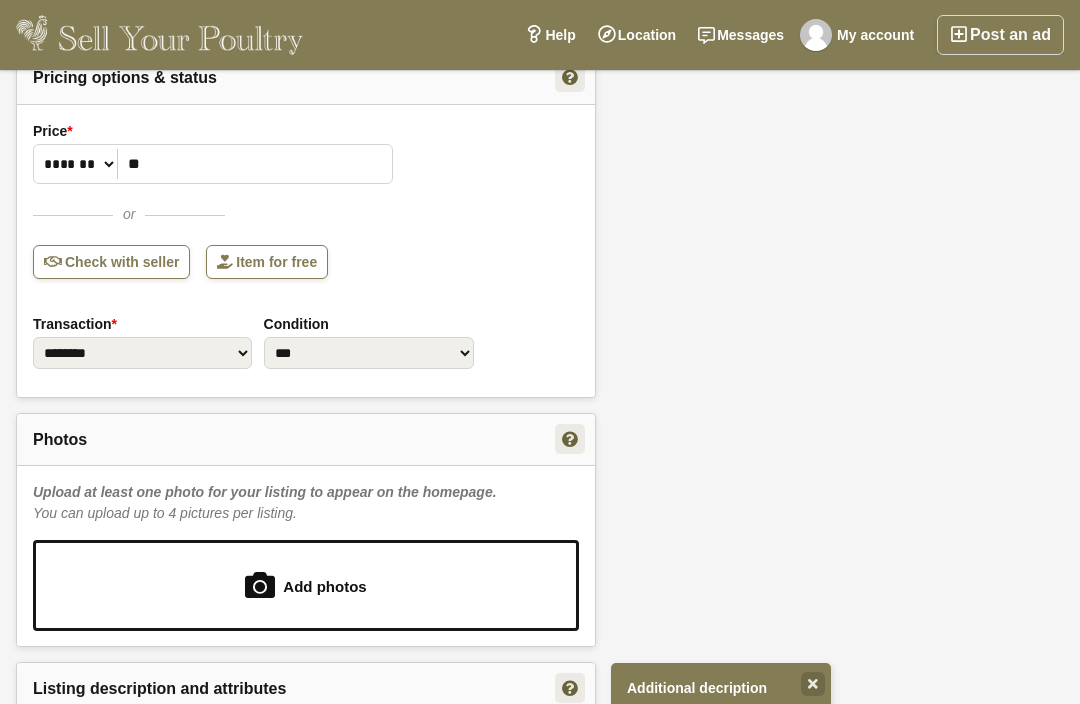 scroll, scrollTop: 886, scrollLeft: 0, axis: vertical 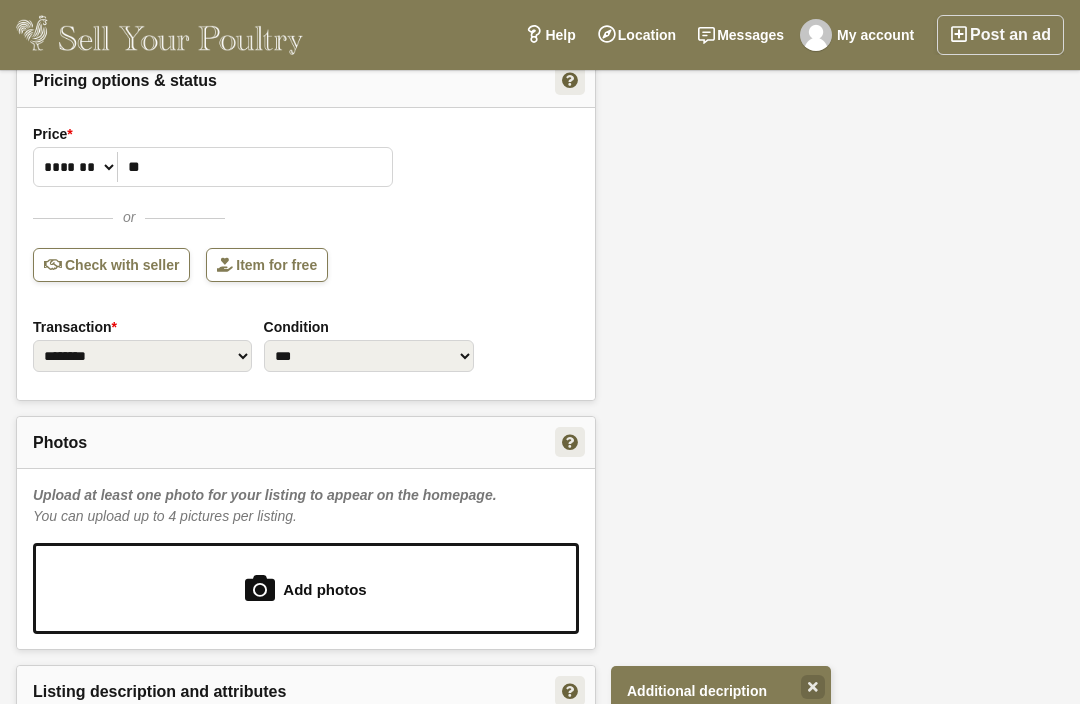 click on "Check with seller" at bounding box center (111, 265) 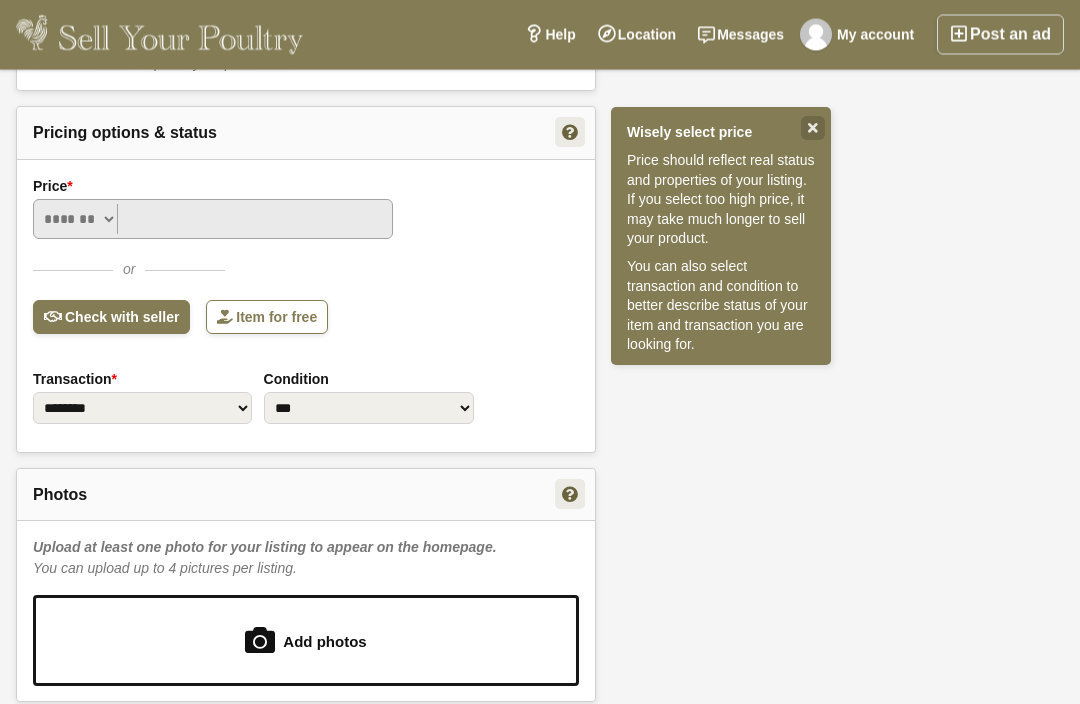 scroll, scrollTop: 832, scrollLeft: 0, axis: vertical 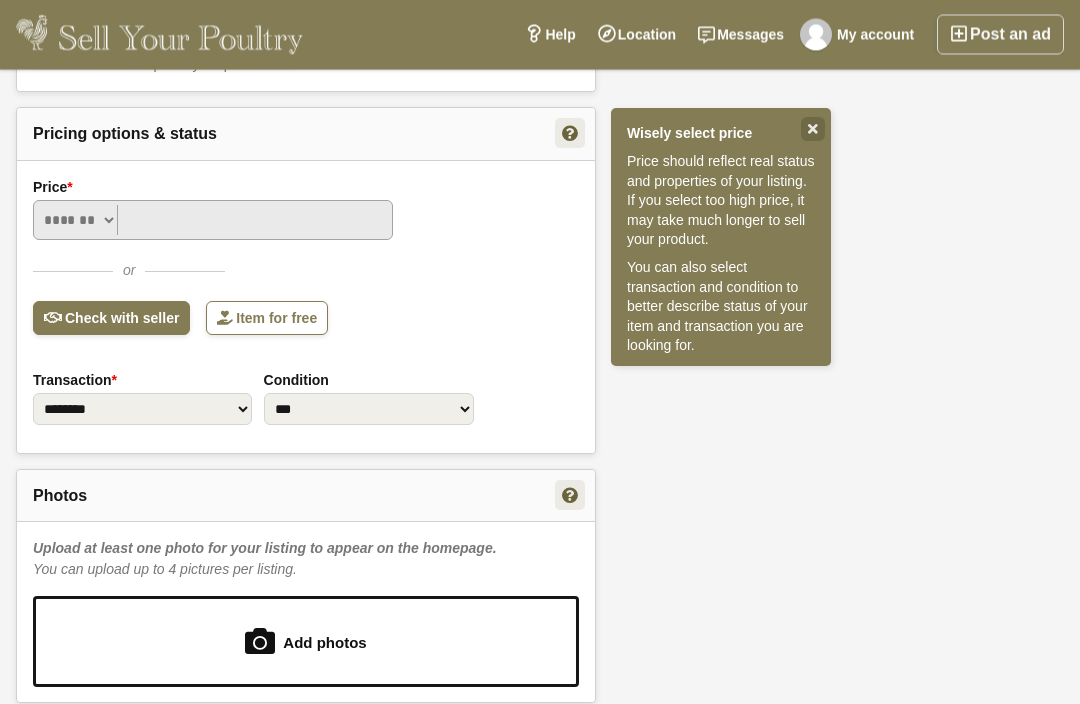 click on "Check with seller" at bounding box center [111, 319] 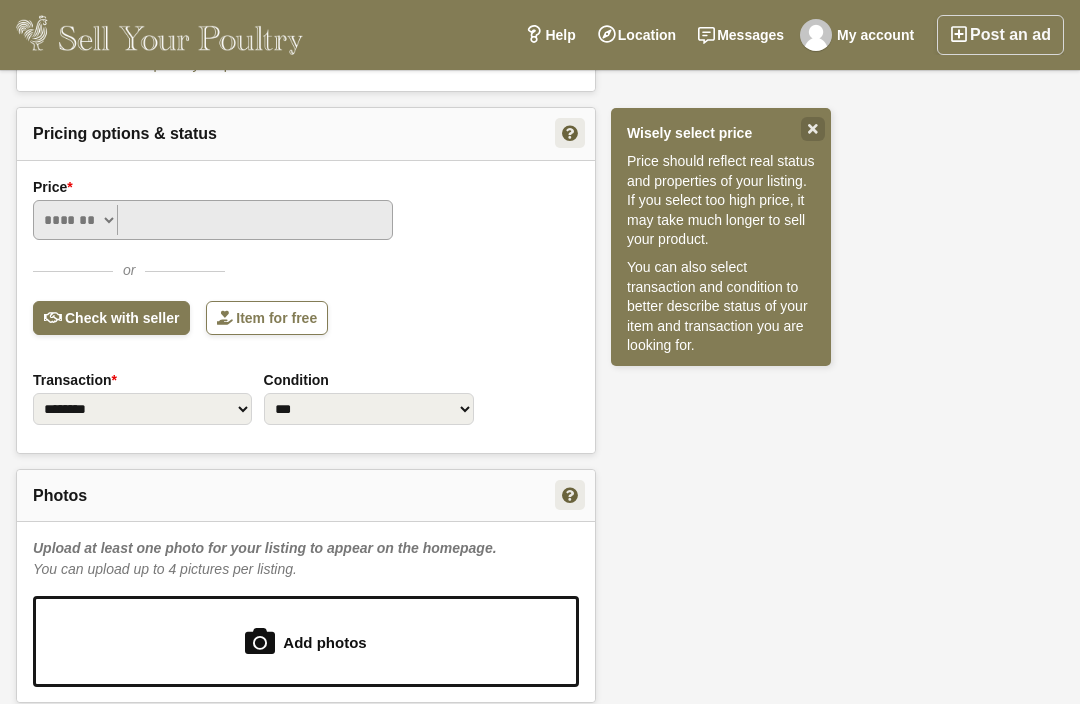 click on "Check with seller" at bounding box center [111, 318] 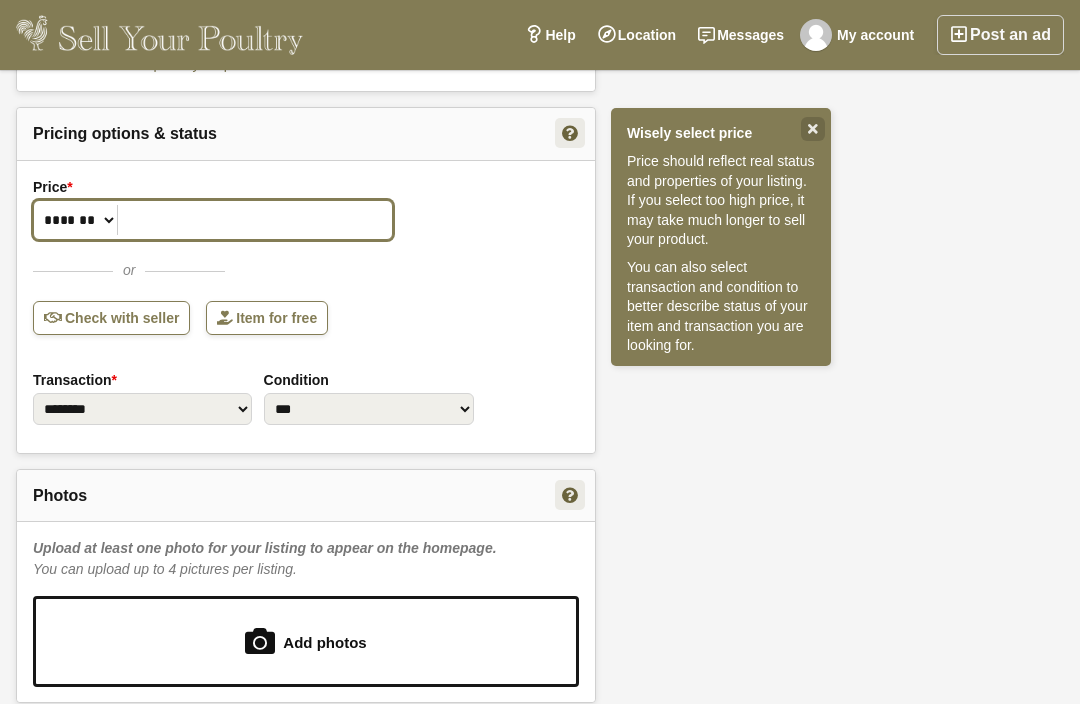 click on "Price  *" at bounding box center (213, 220) 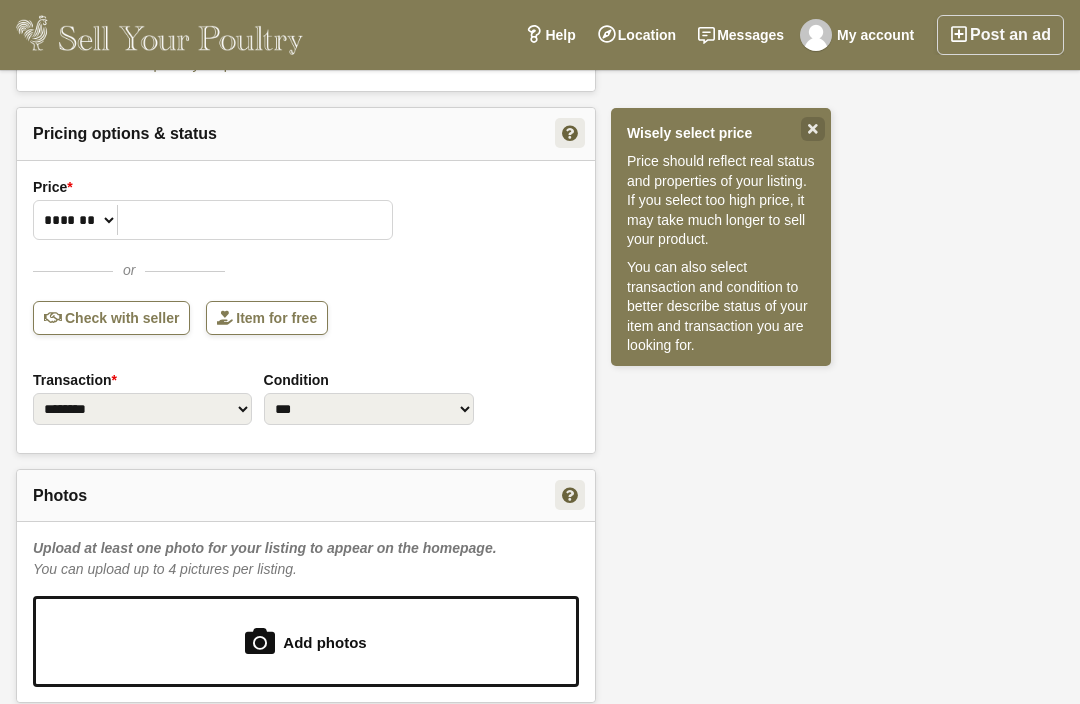 click on "**********" at bounding box center (540, 259) 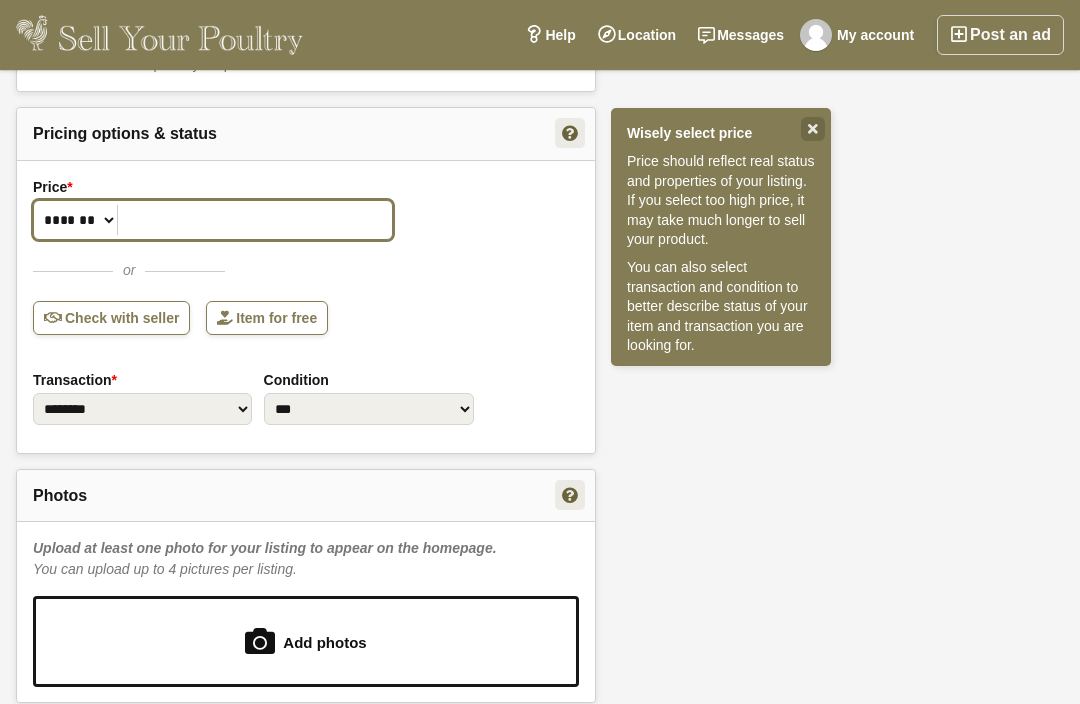 click on "Price  *" at bounding box center [213, 220] 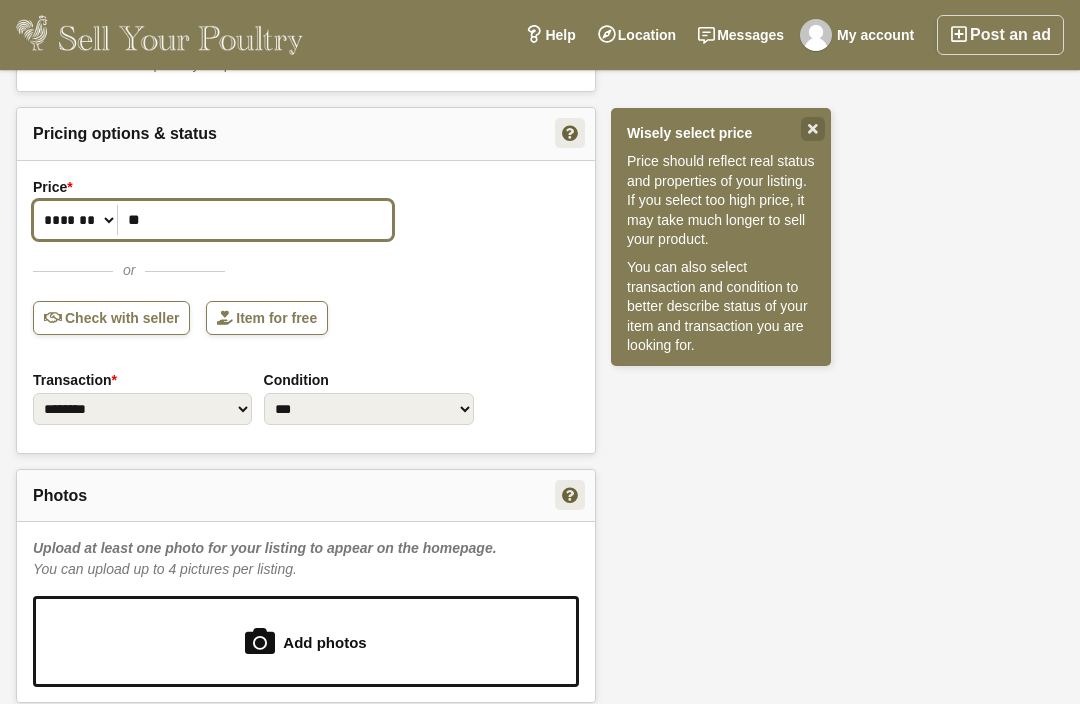 type on "**" 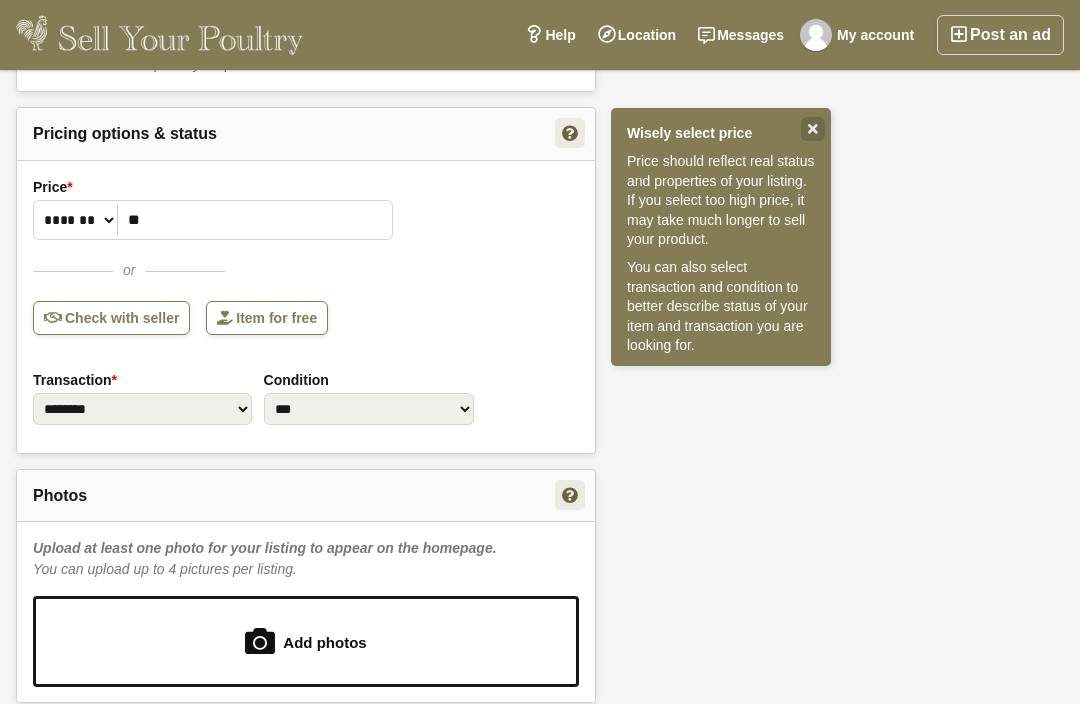 click on "**********" at bounding box center [540, 259] 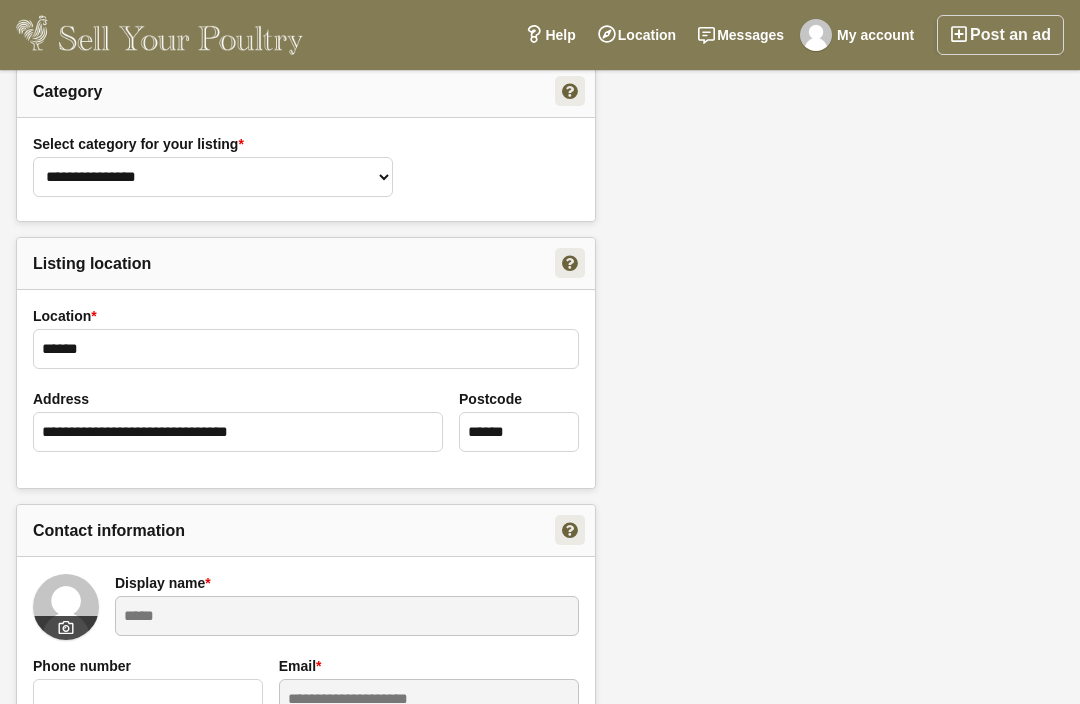 scroll, scrollTop: 68, scrollLeft: 0, axis: vertical 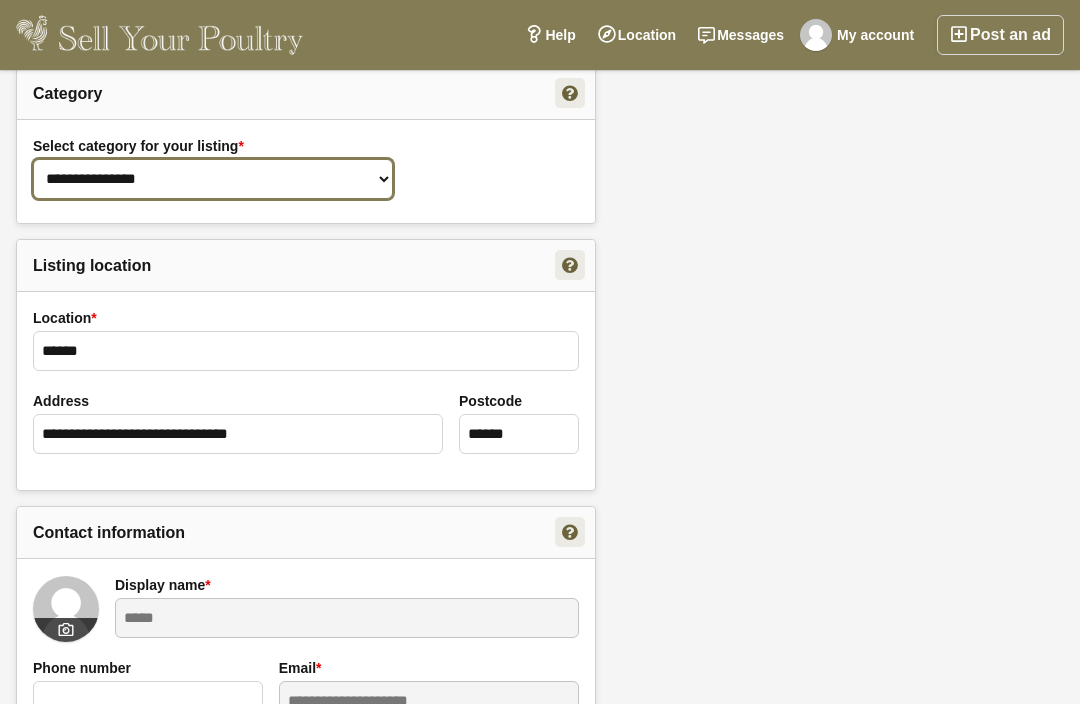 click on "**********" at bounding box center [213, 179] 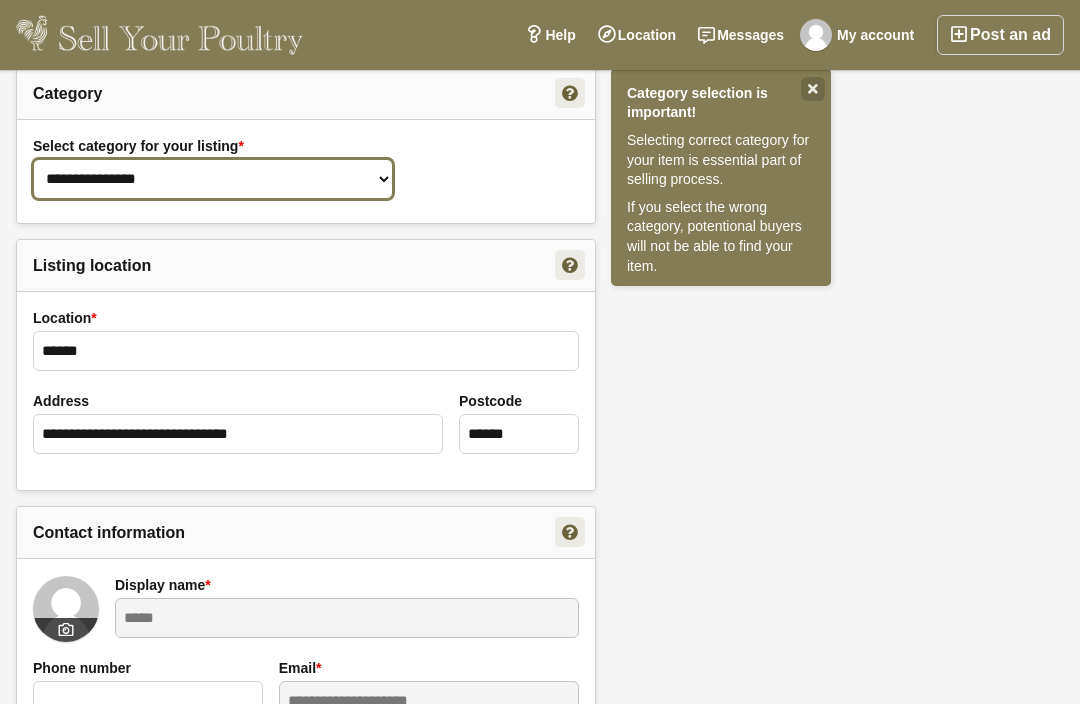 select on "**" 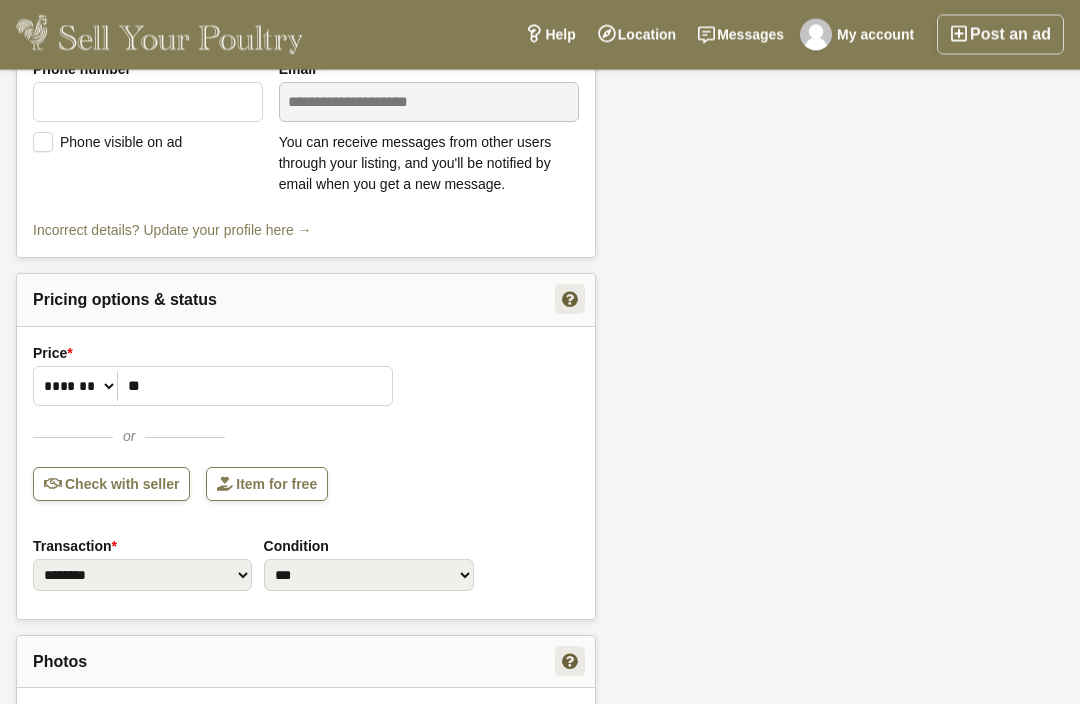 scroll, scrollTop: 667, scrollLeft: 0, axis: vertical 